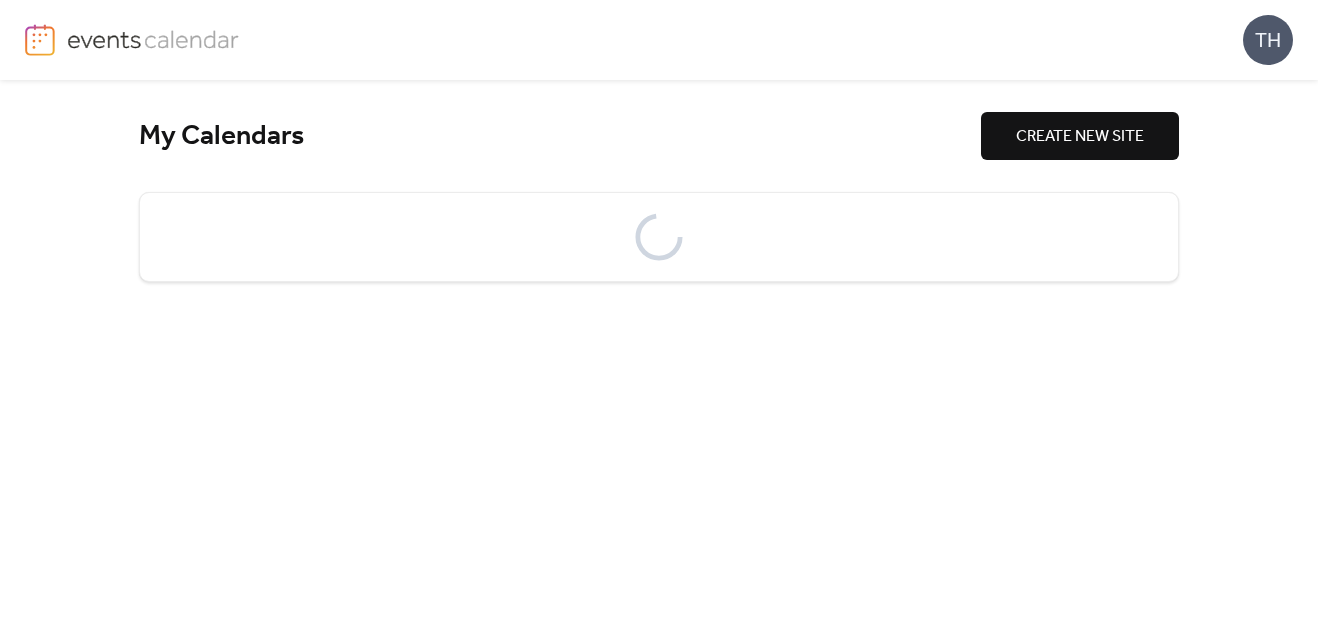 scroll, scrollTop: 0, scrollLeft: 0, axis: both 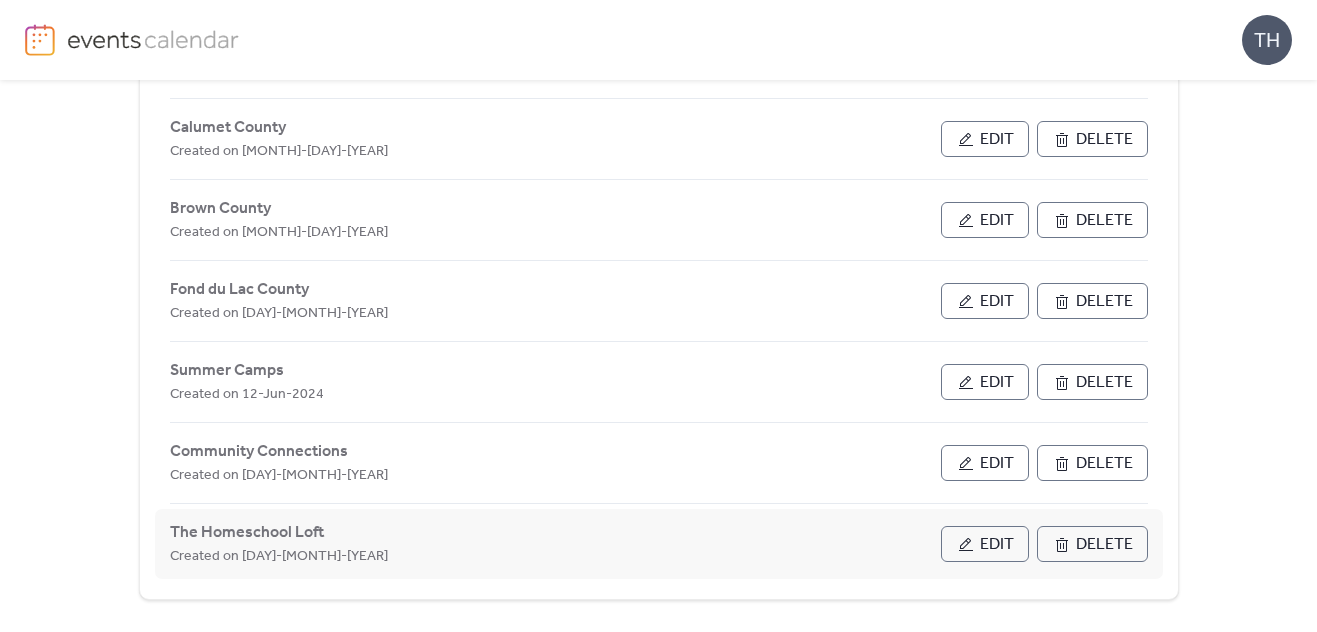 click on "Edit" at bounding box center (985, 544) 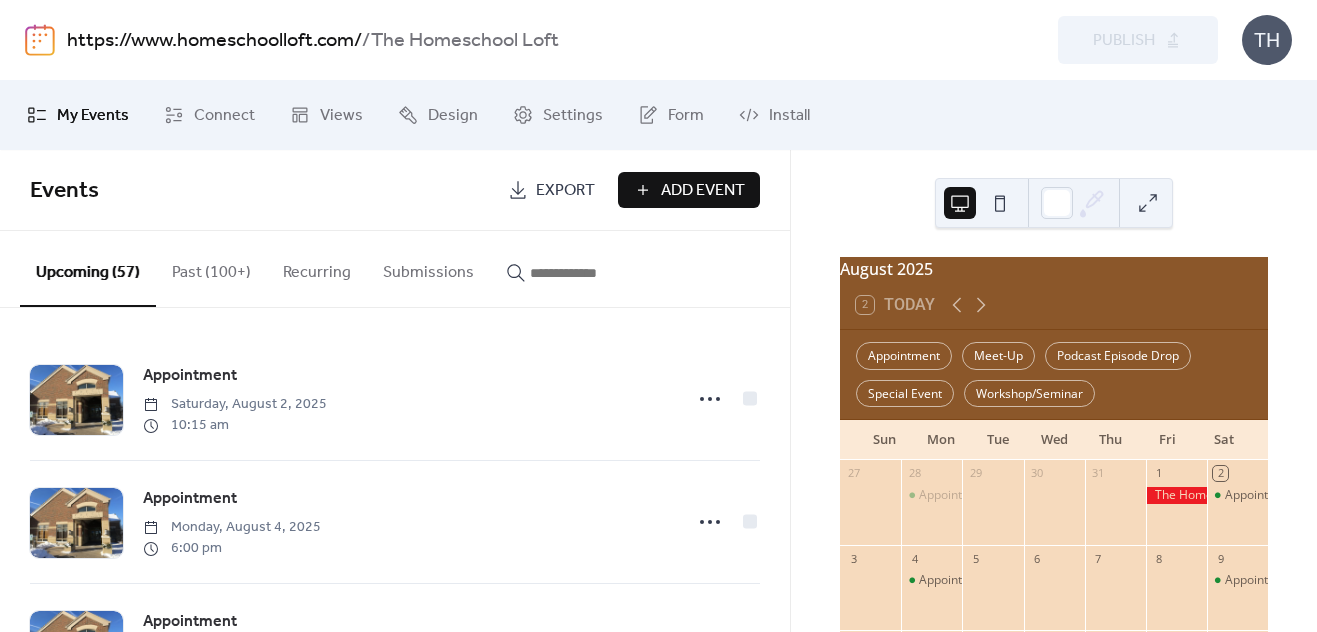 click at bounding box center (590, 273) 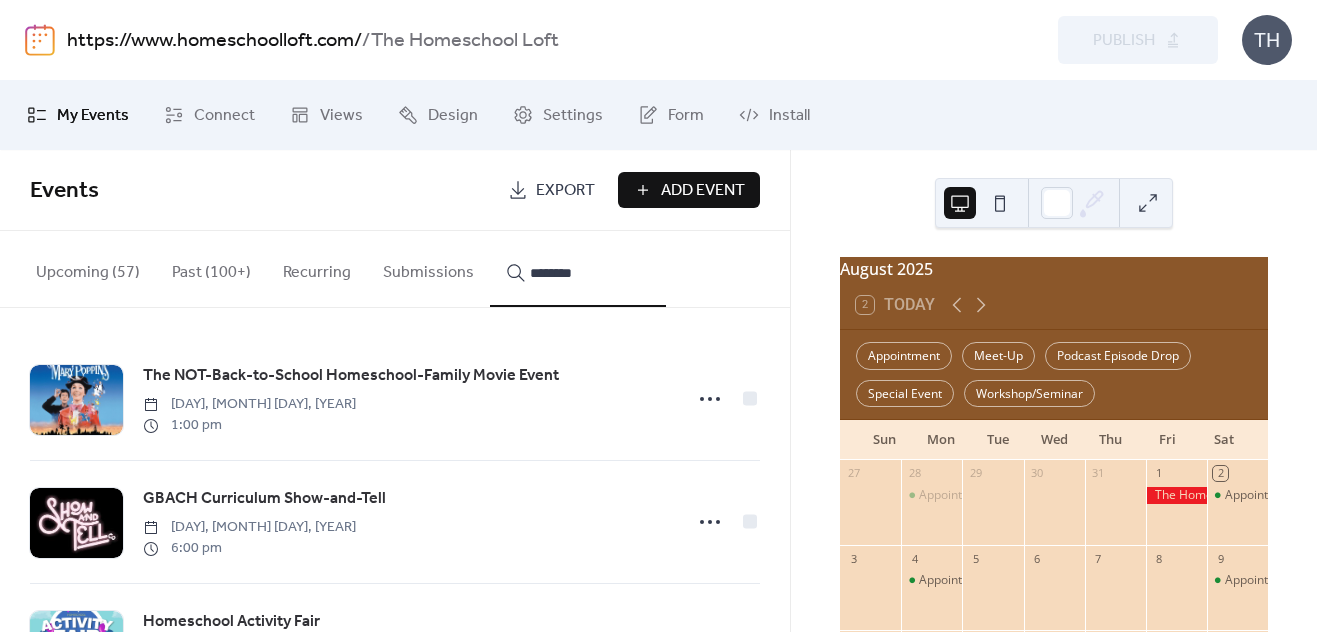click on "*******" at bounding box center (578, 269) 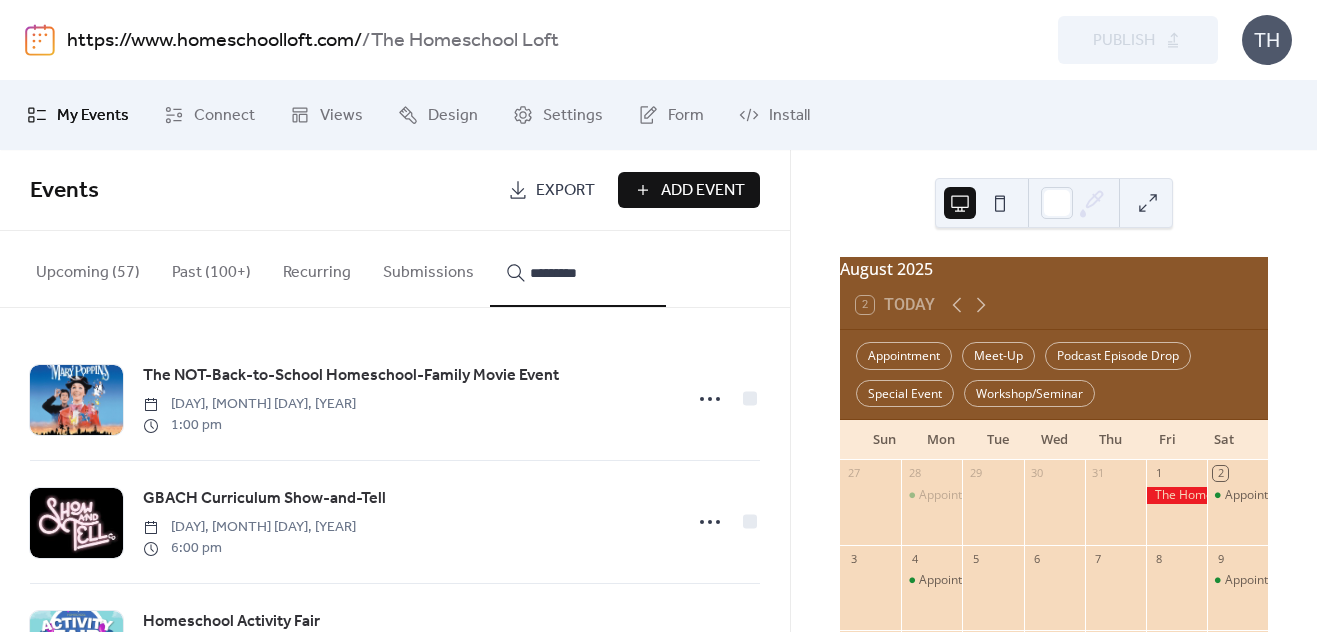 click on "**********" at bounding box center (578, 269) 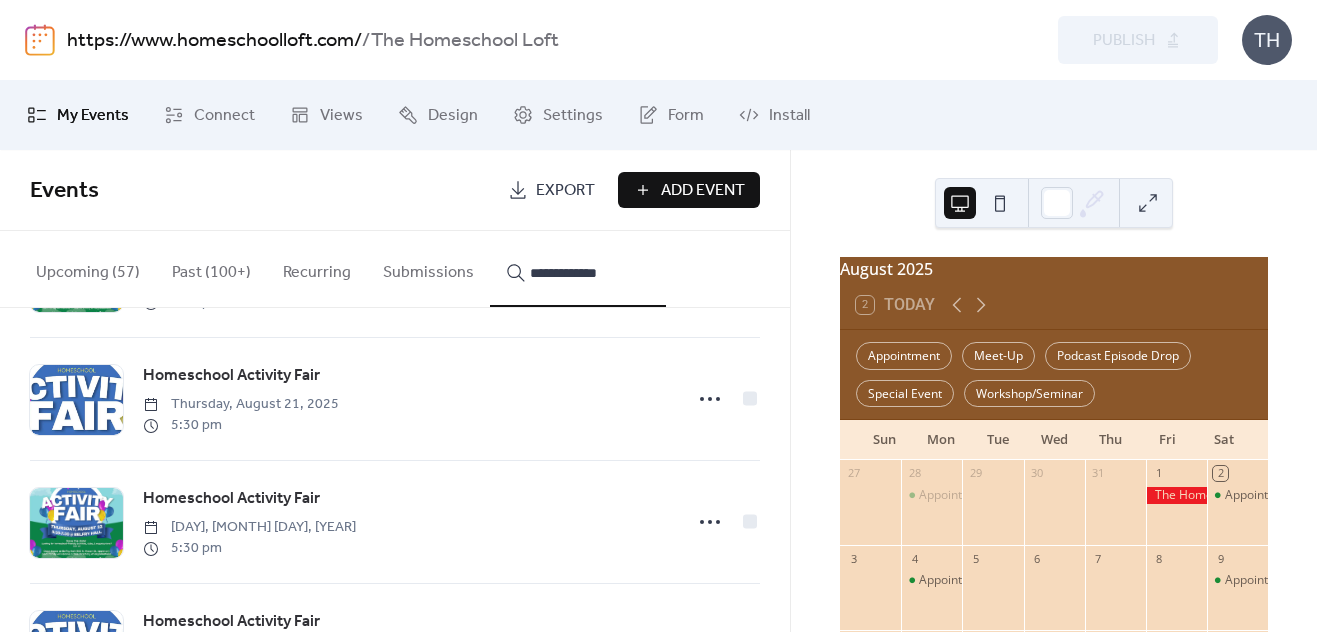 scroll, scrollTop: 1711, scrollLeft: 0, axis: vertical 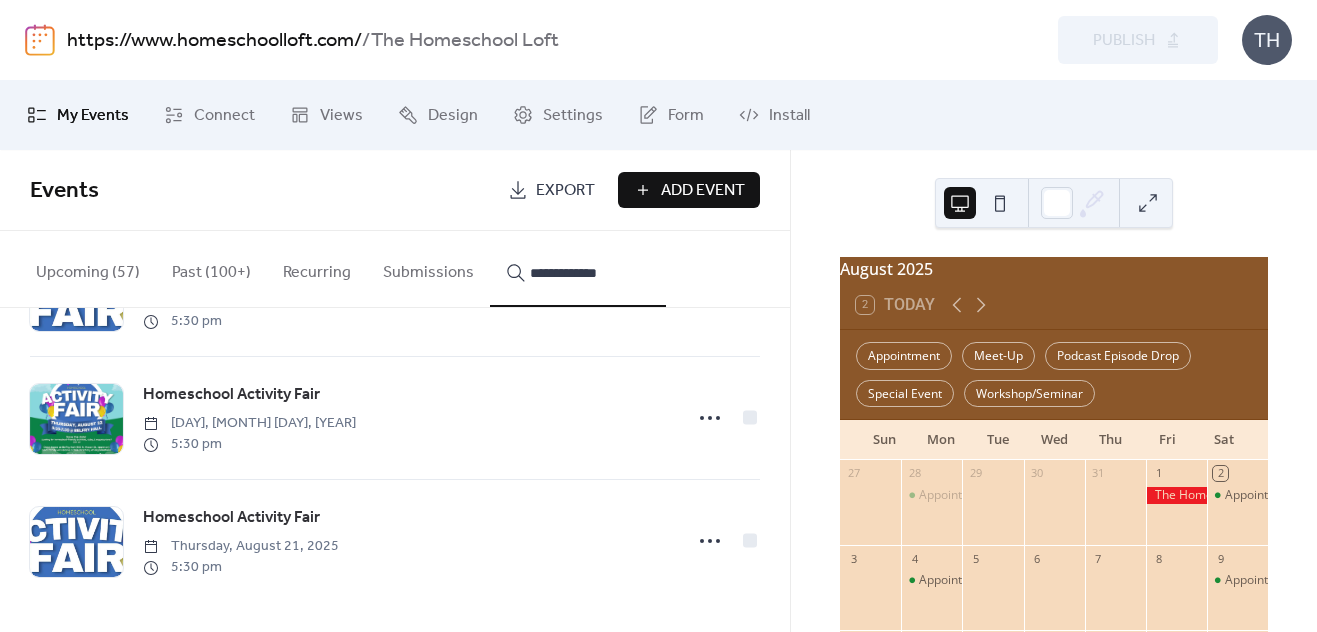 type on "**********" 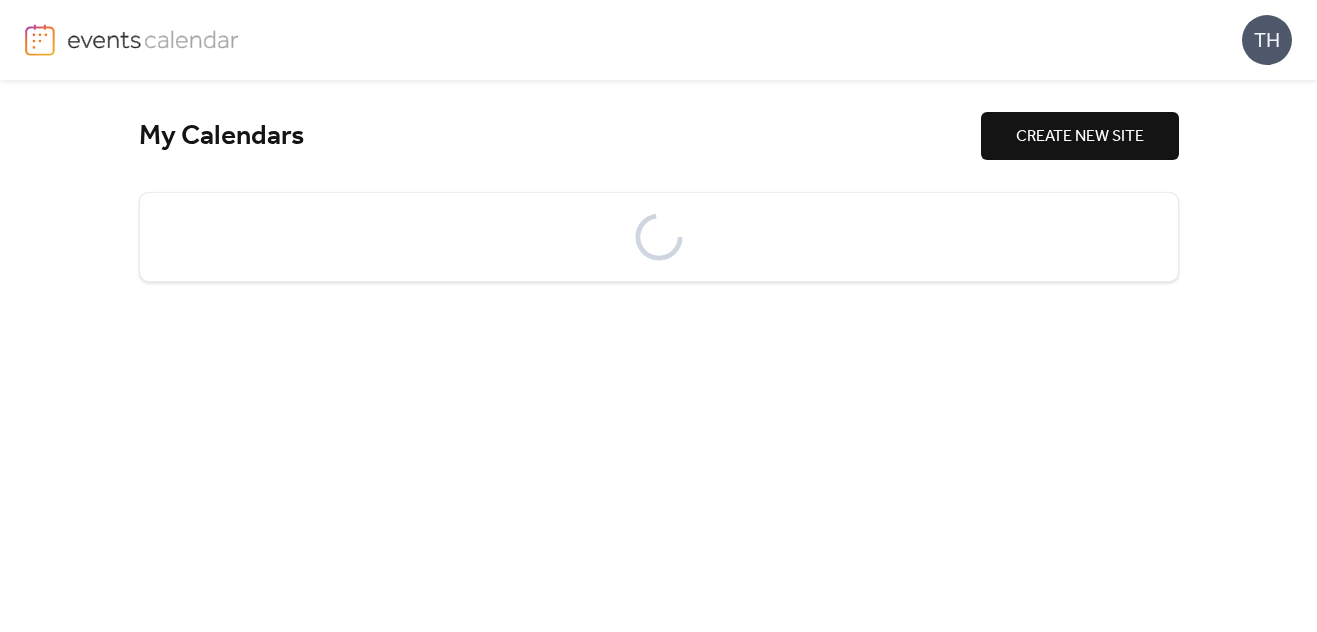 scroll, scrollTop: 0, scrollLeft: 0, axis: both 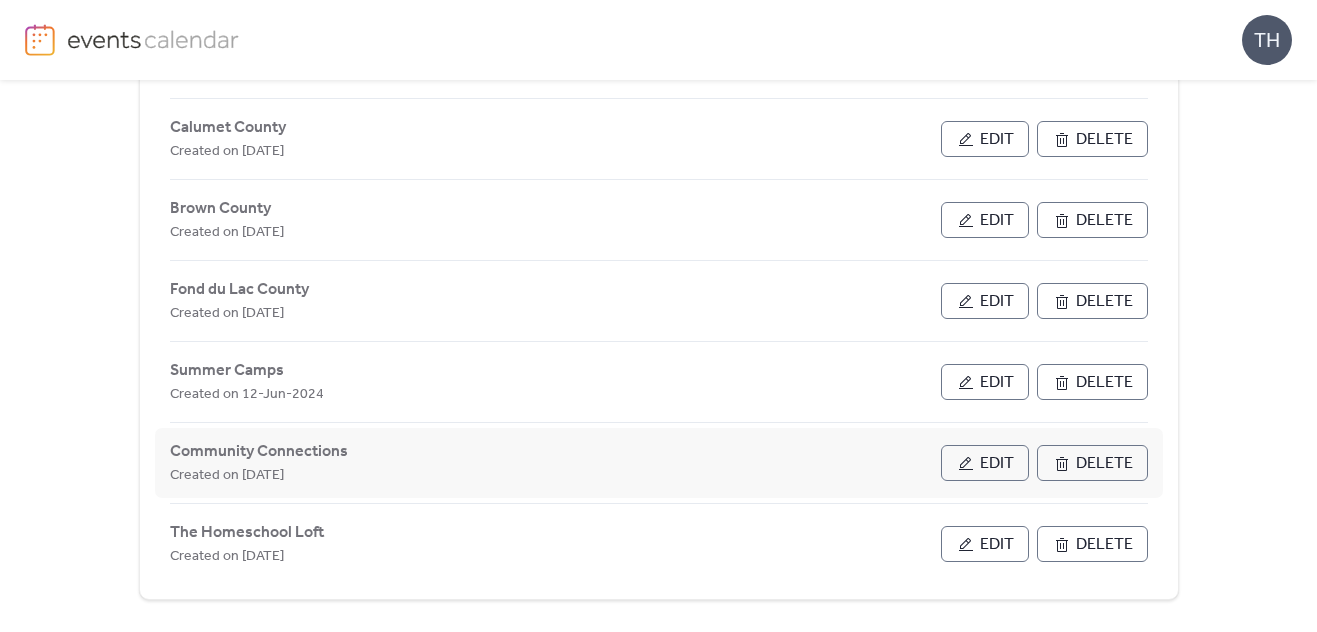 click on "Edit" at bounding box center (985, 463) 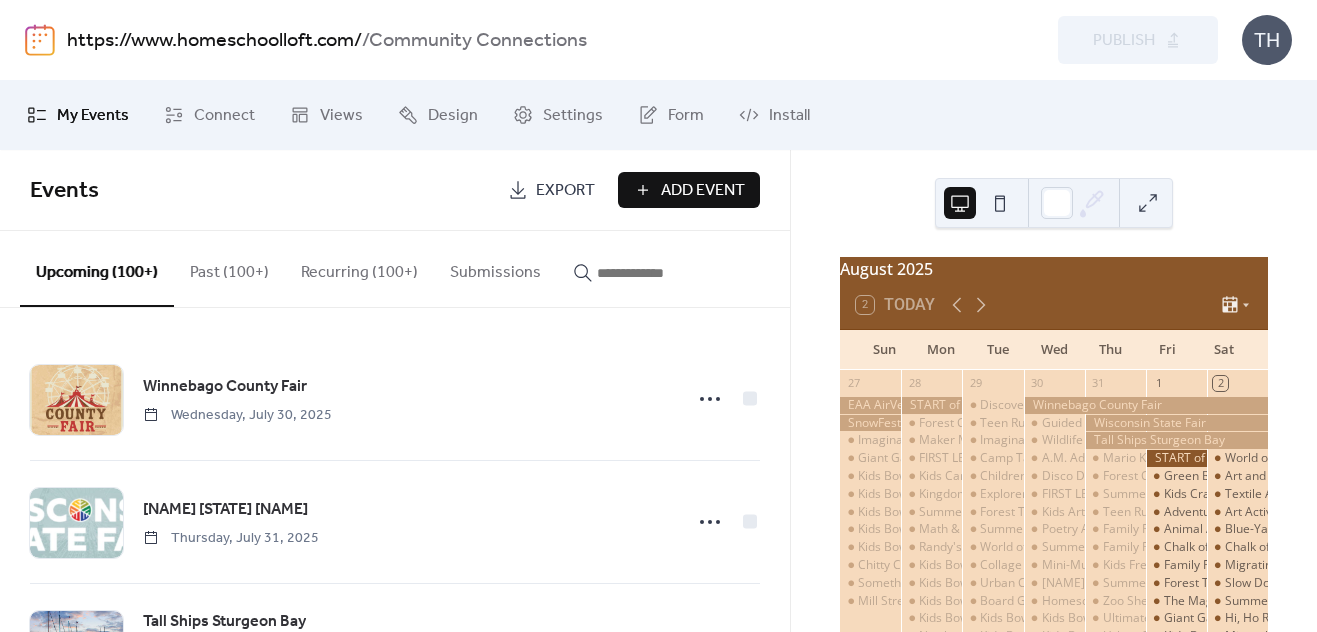 click at bounding box center (657, 273) 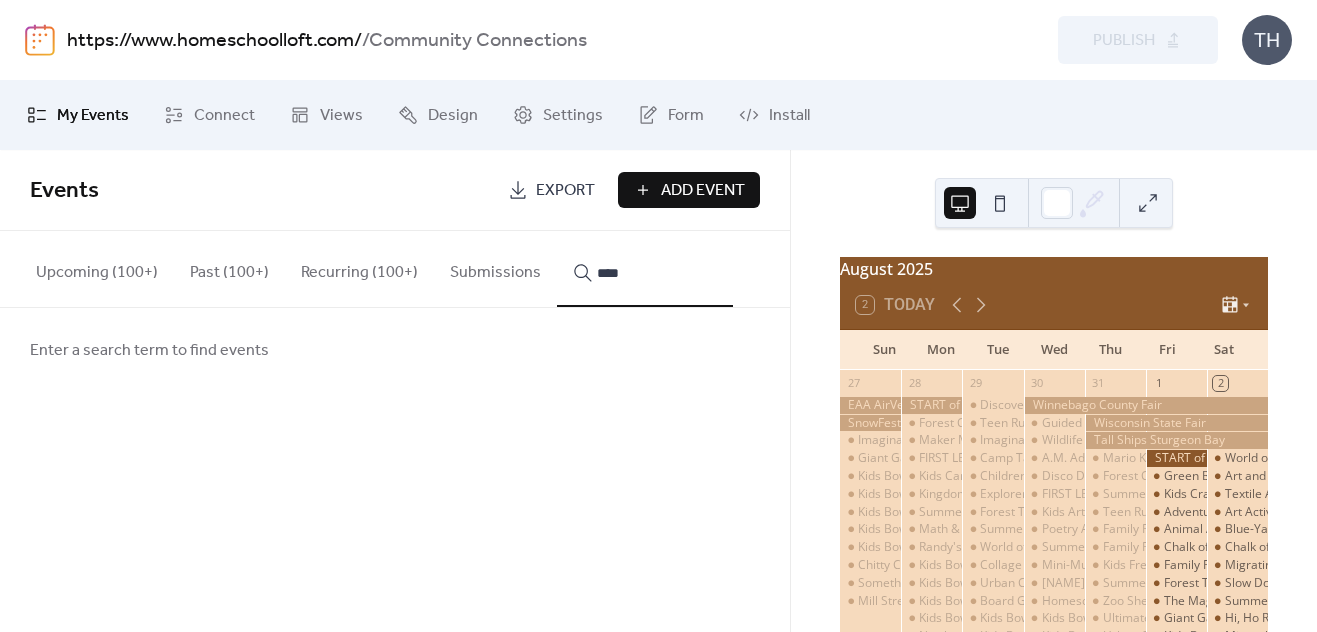 click on "*****" at bounding box center [645, 269] 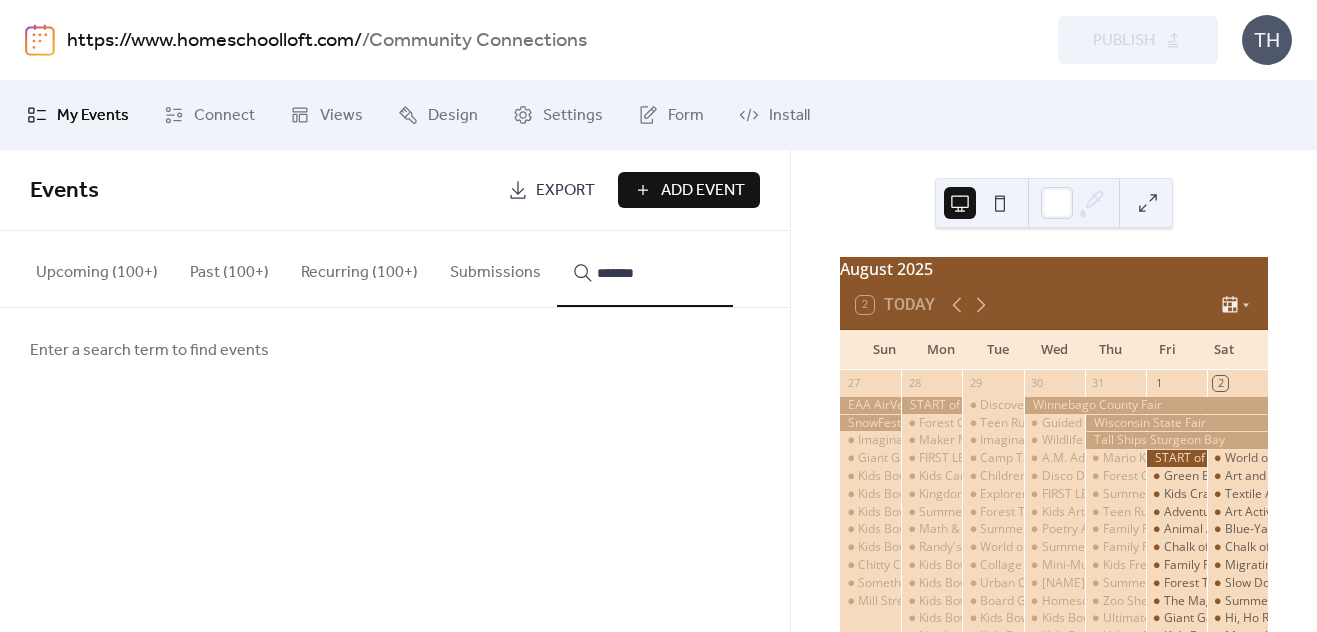 click on "********" at bounding box center [645, 269] 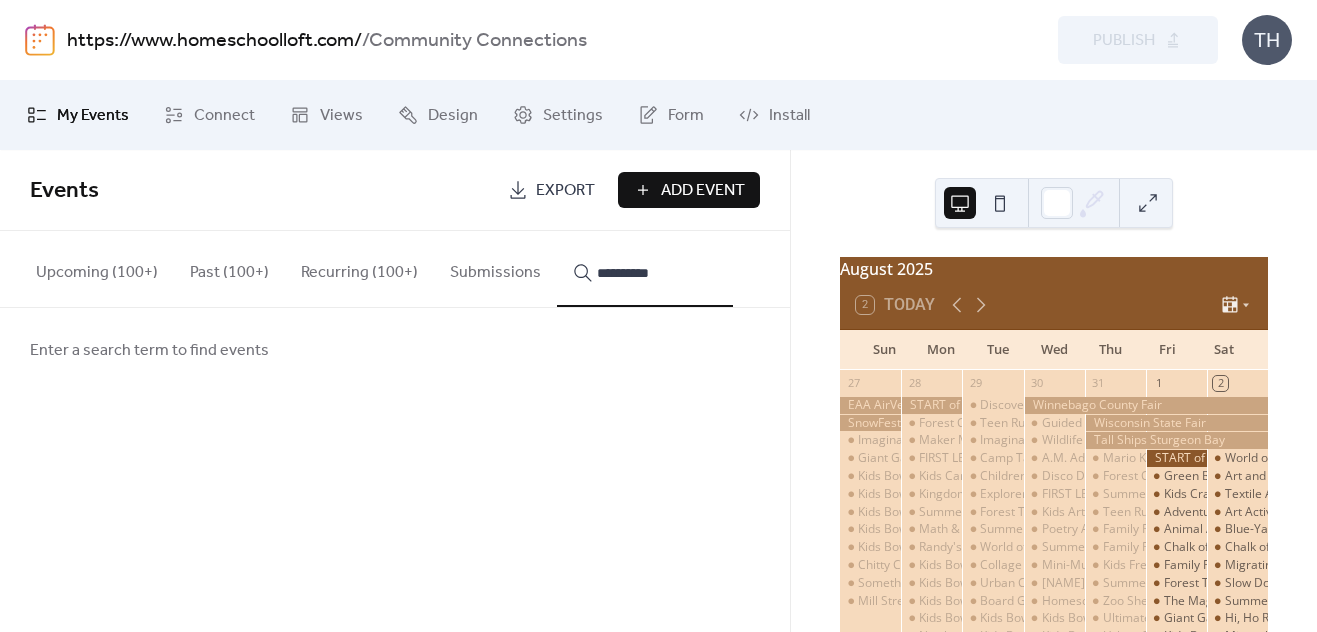 click on "**********" at bounding box center (645, 269) 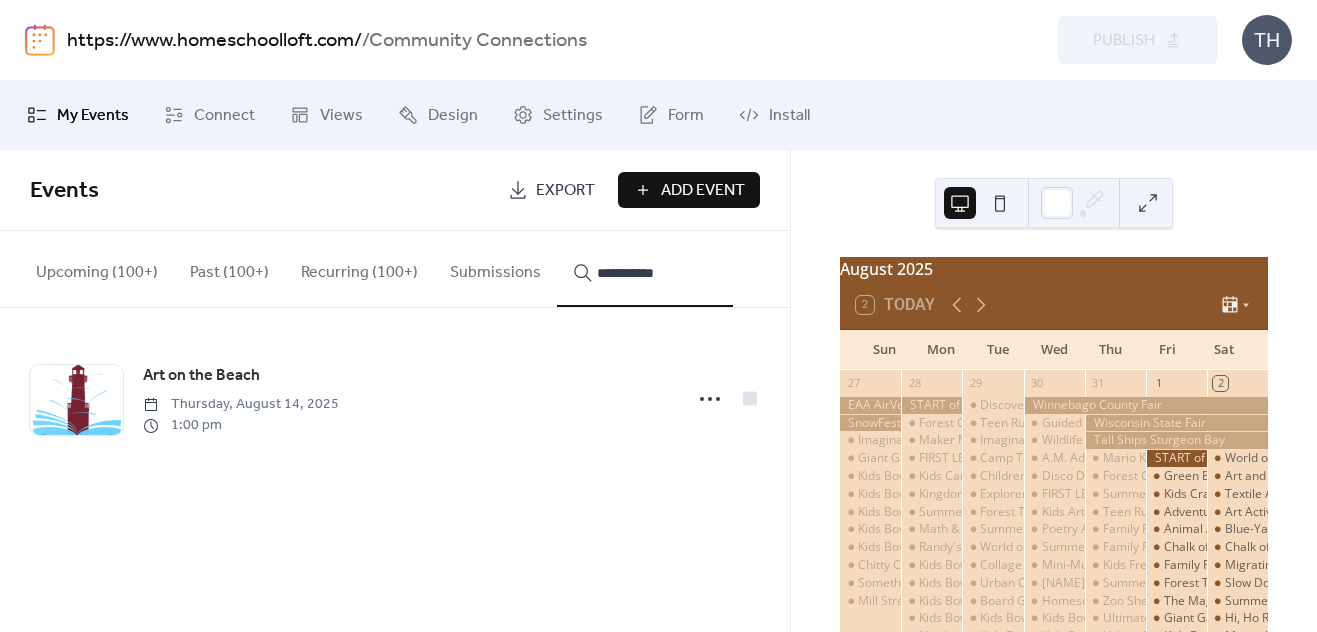 type on "**********" 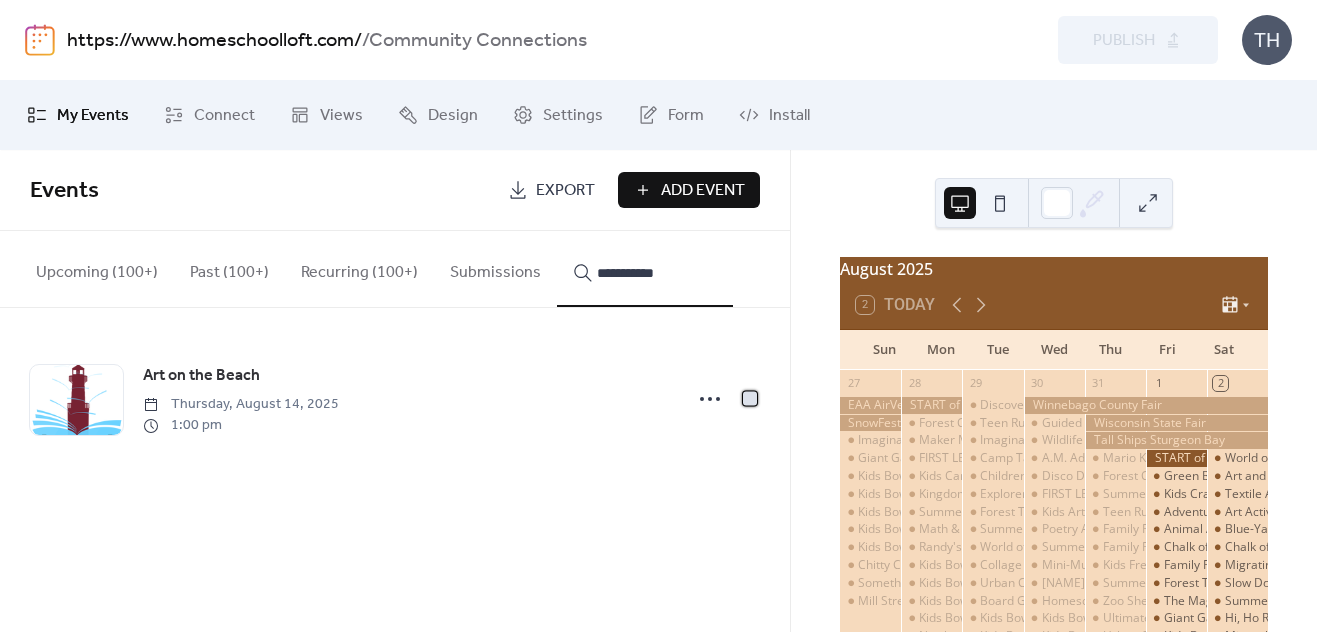 click at bounding box center (750, 398) 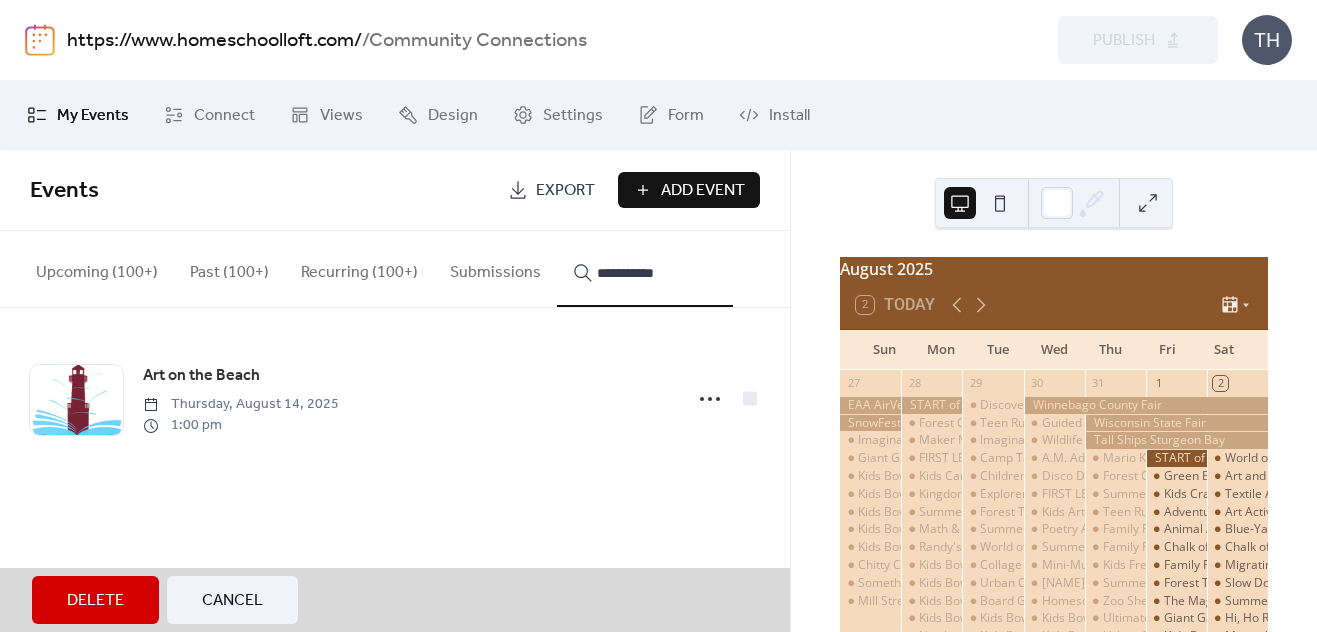 click on "Delete" at bounding box center [95, 601] 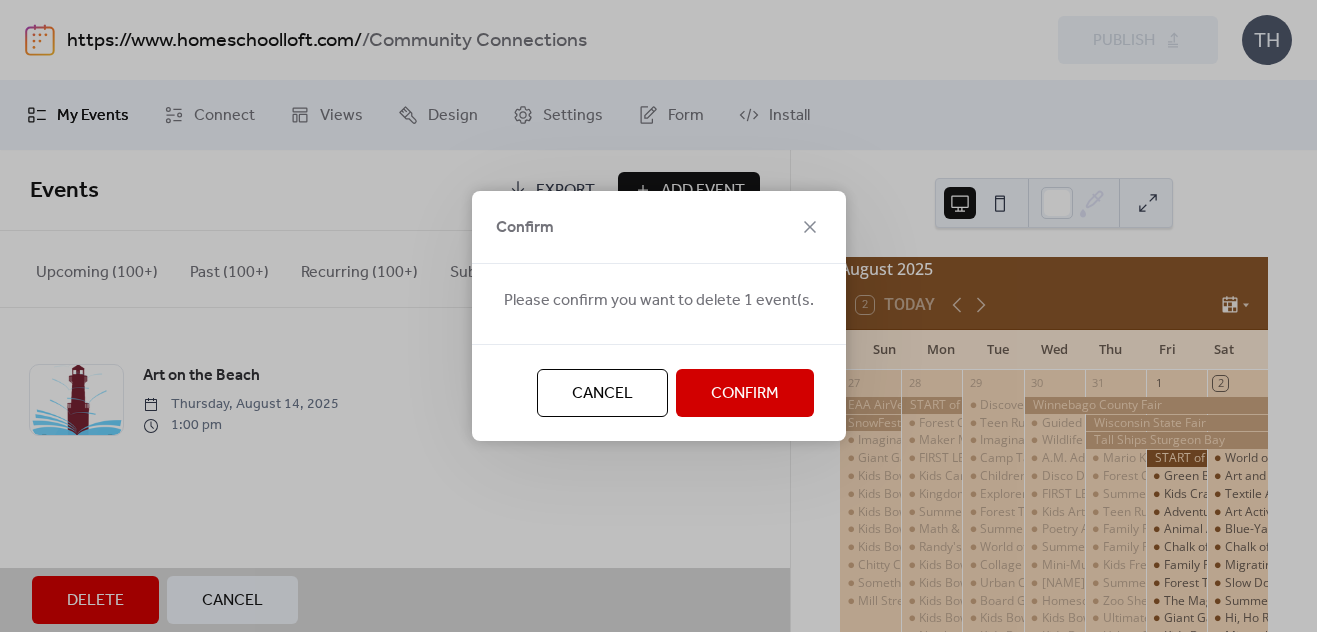 click on "Confirm" at bounding box center (745, 394) 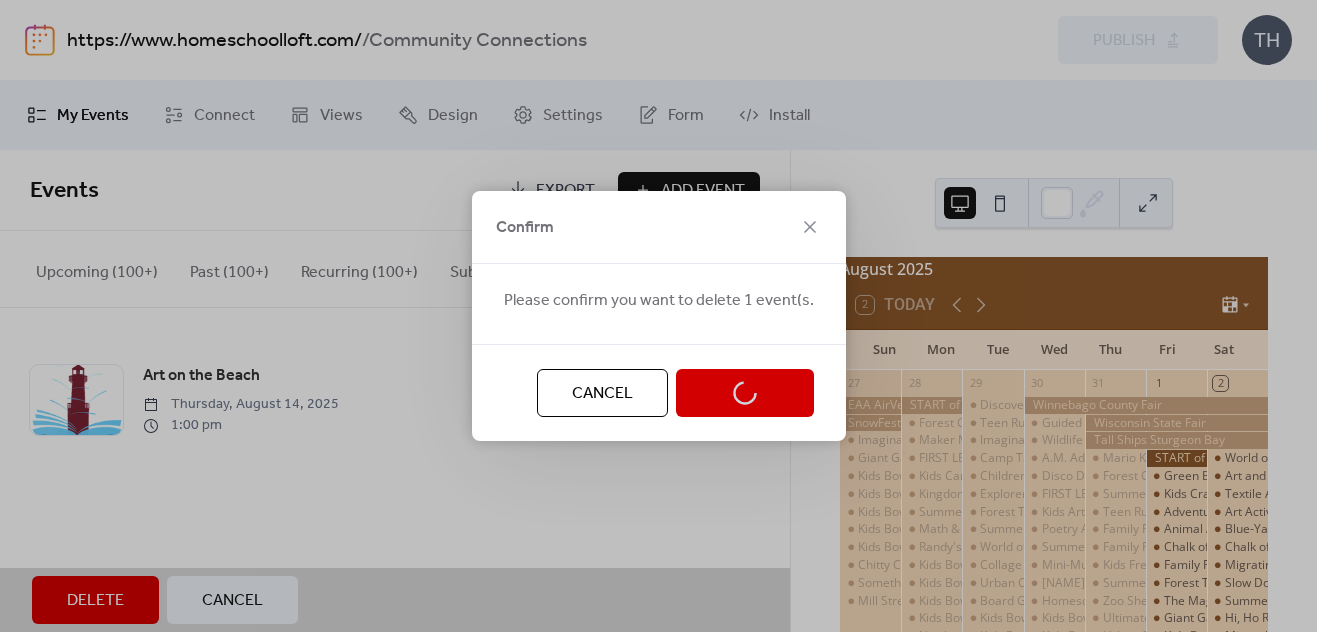 click on "Publish" at bounding box center [1138, 40] 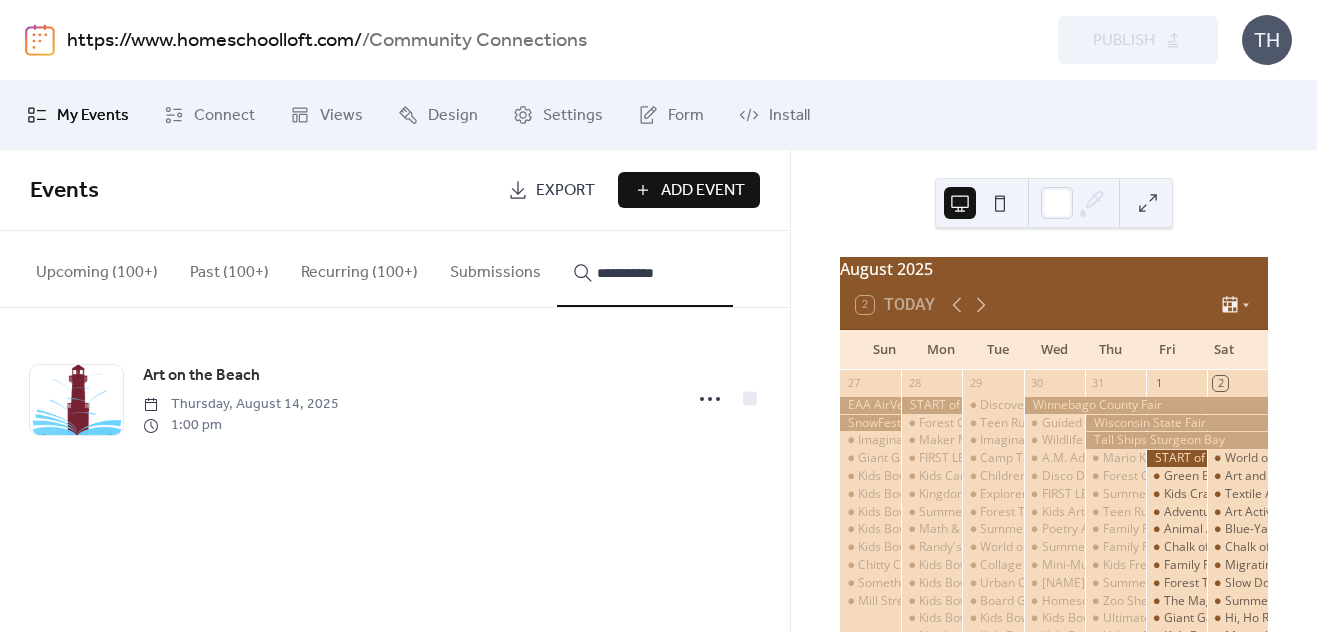 click on "https://www.homeschoolloft.com/" at bounding box center [214, 41] 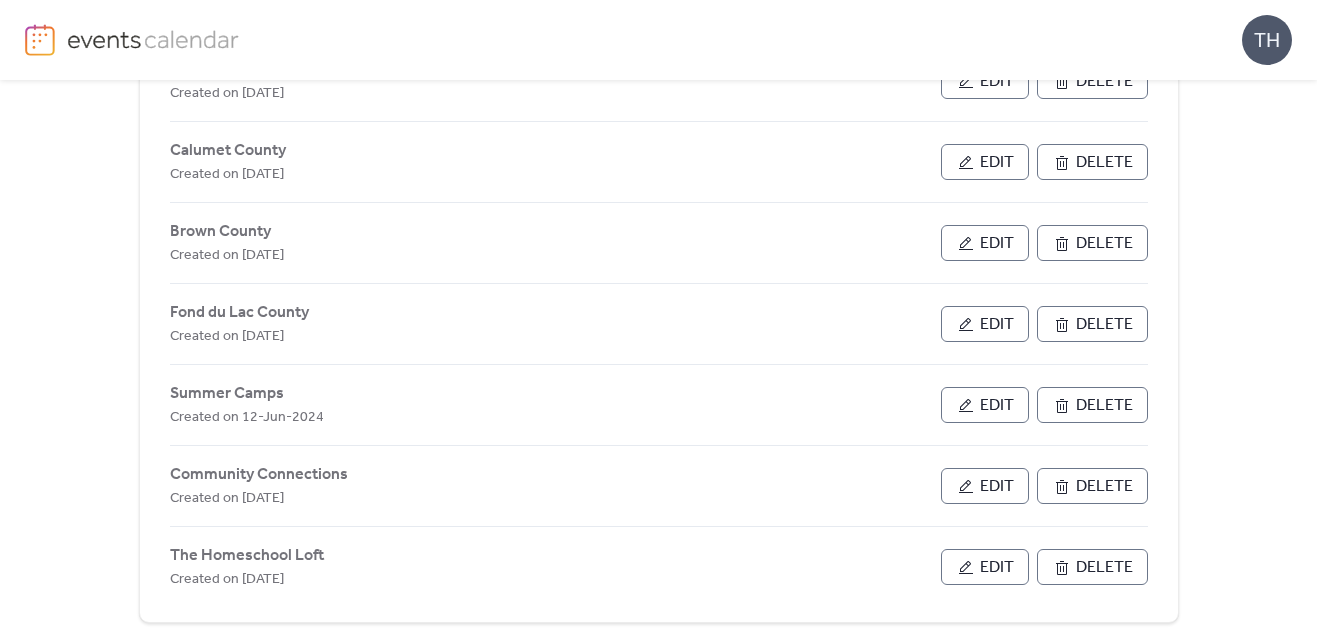 scroll, scrollTop: 1044, scrollLeft: 0, axis: vertical 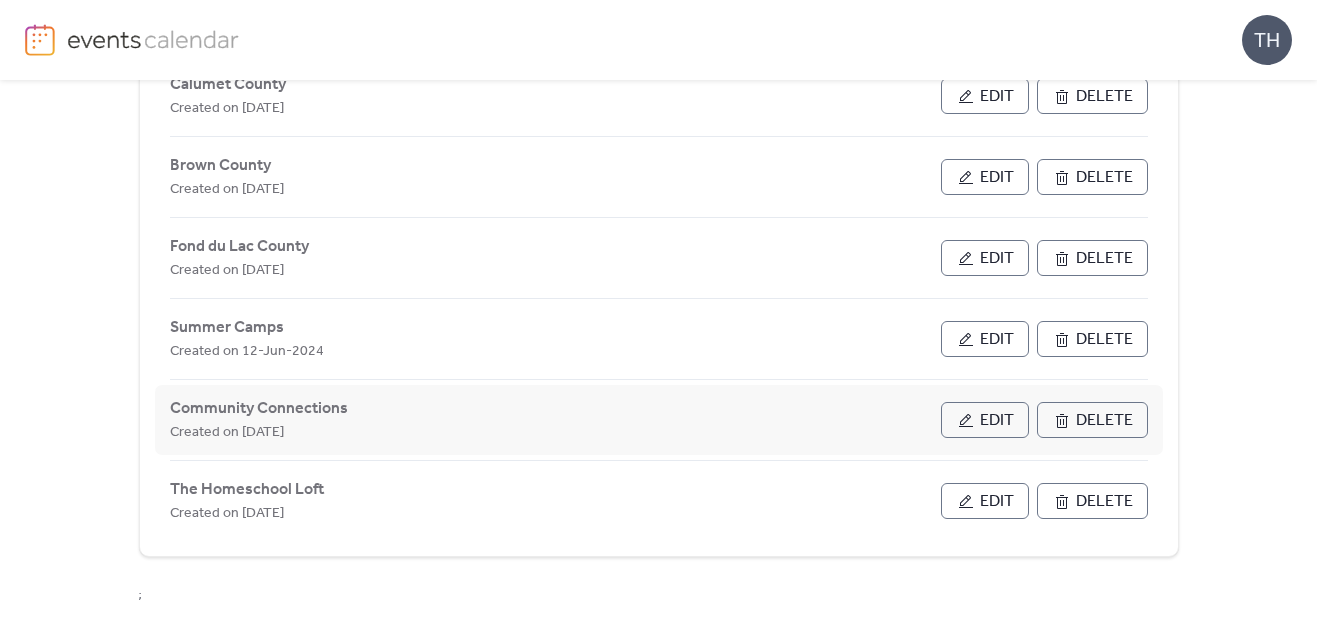 click on "Edit" at bounding box center (997, 421) 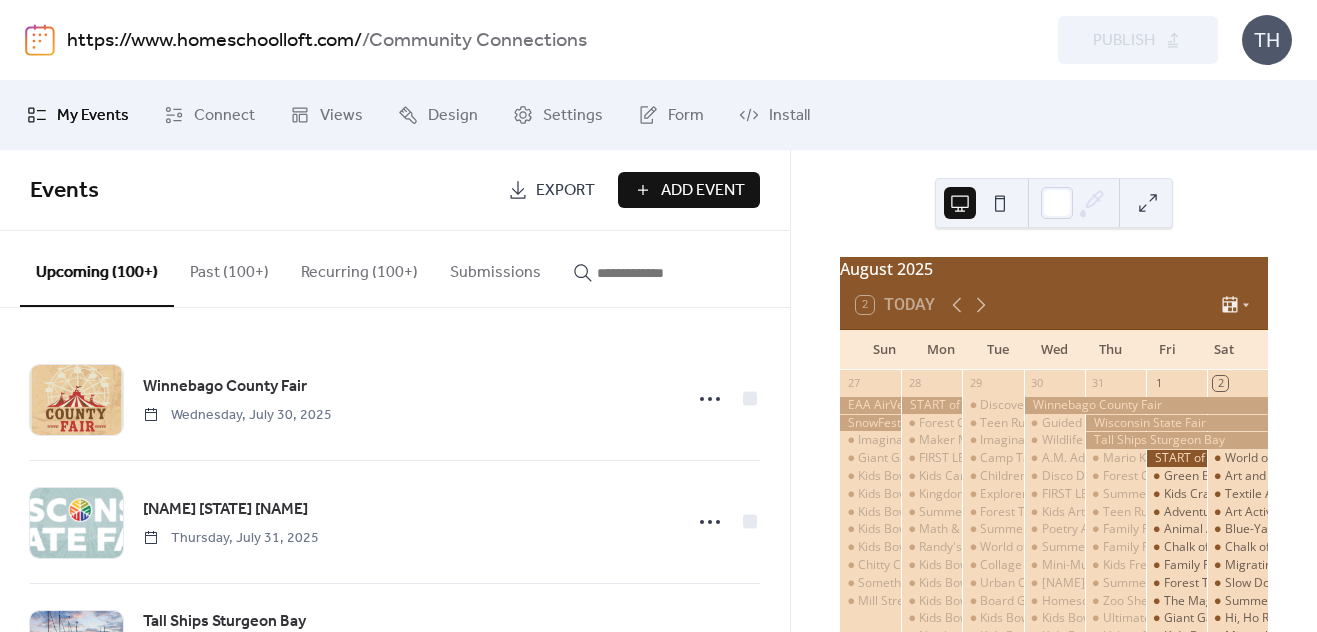click at bounding box center (657, 273) 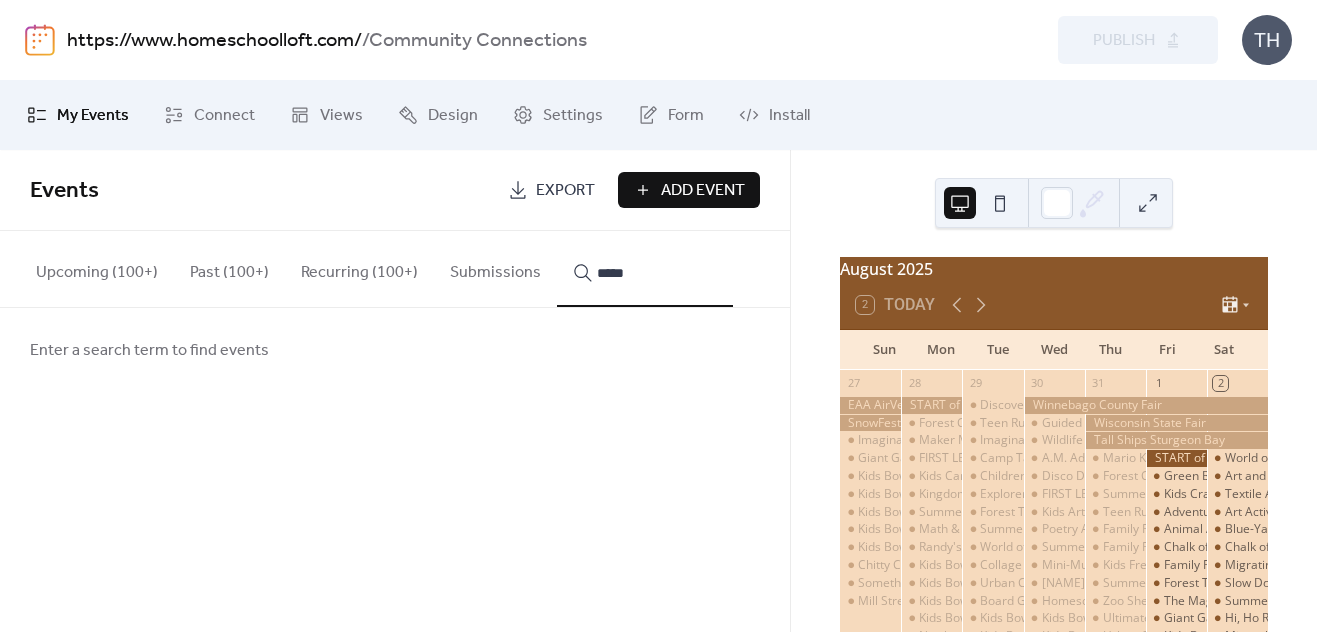 click on "*****" at bounding box center [645, 269] 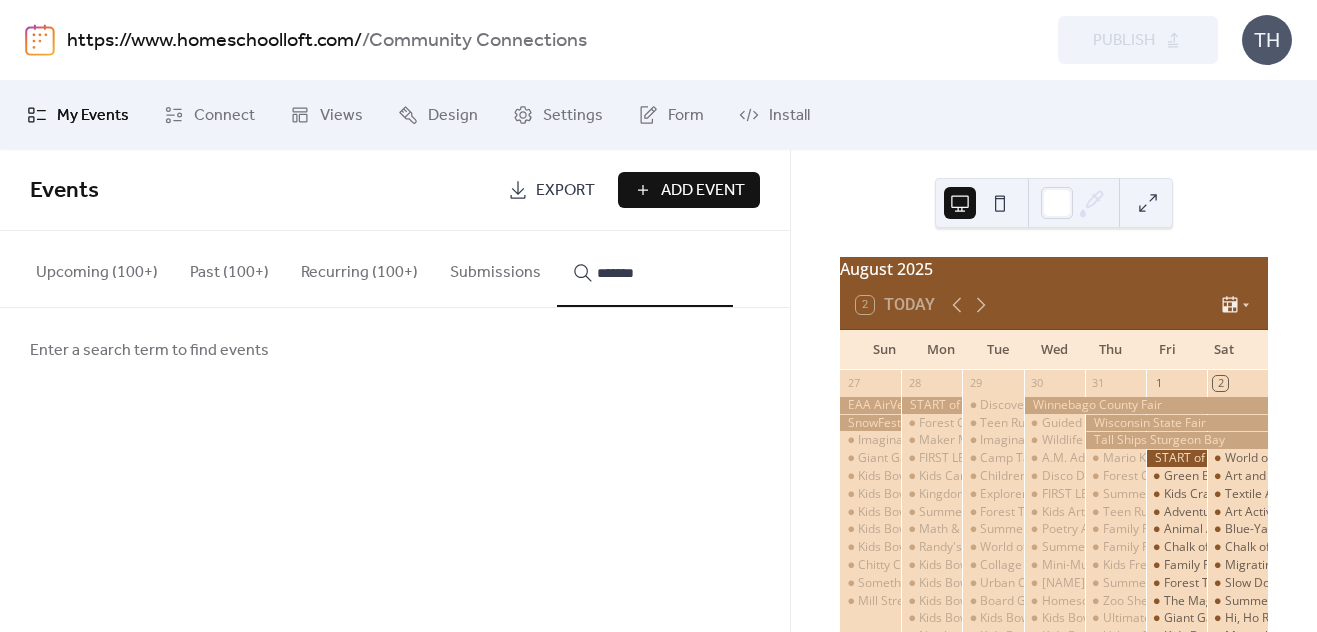 click on "******" at bounding box center [645, 269] 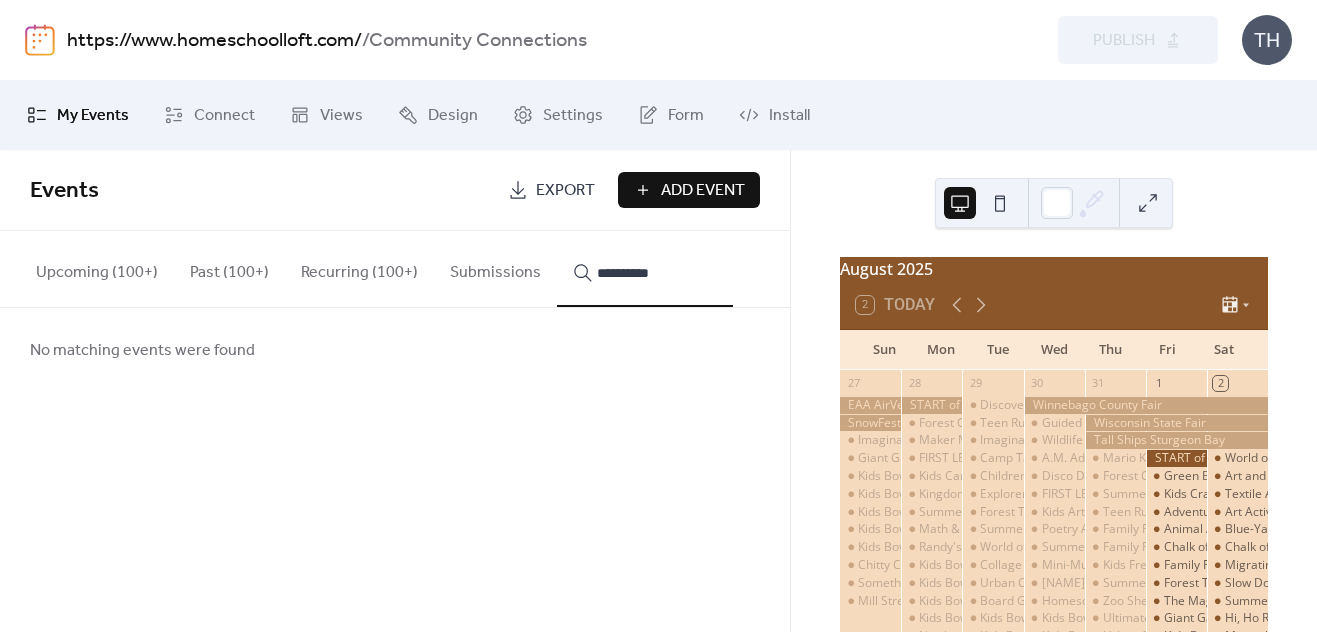 type on "**********" 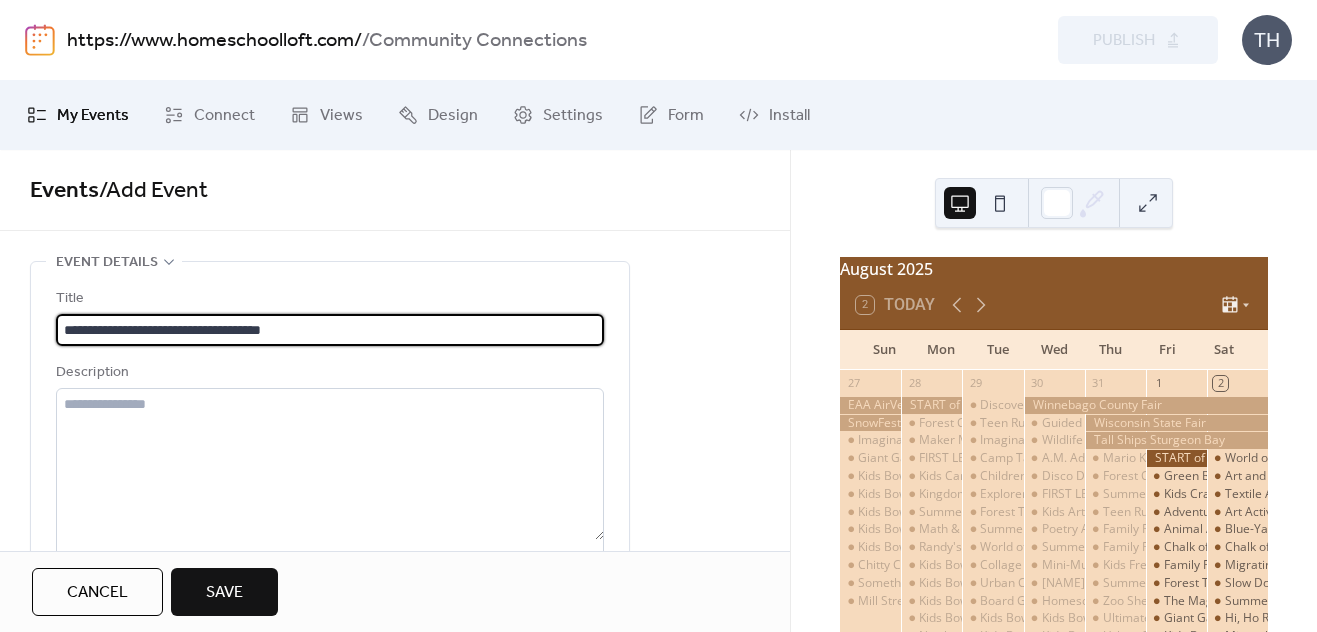 type on "**********" 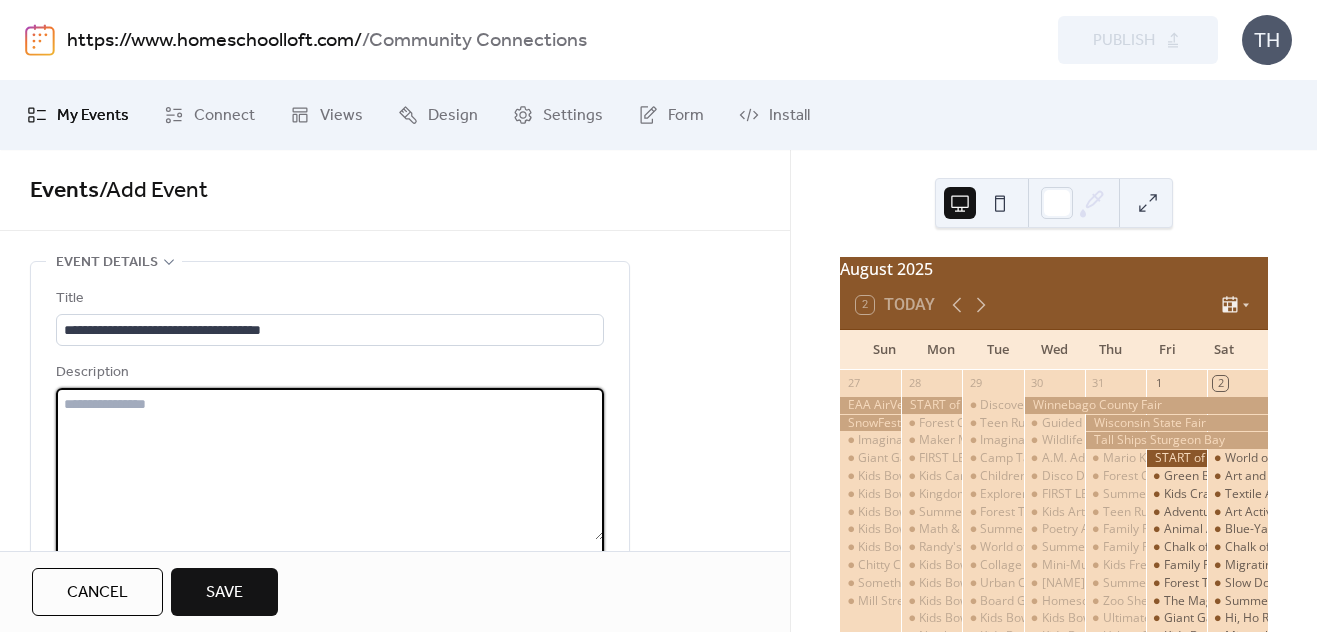 click at bounding box center [330, 464] 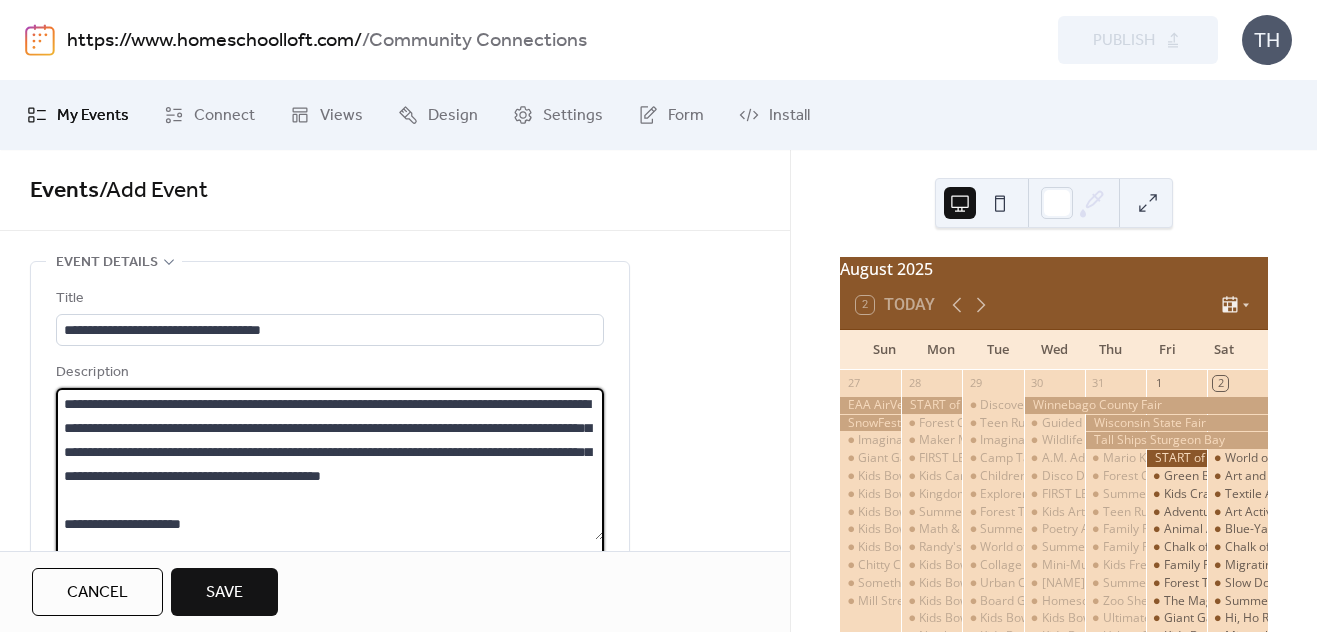 scroll, scrollTop: 21, scrollLeft: 0, axis: vertical 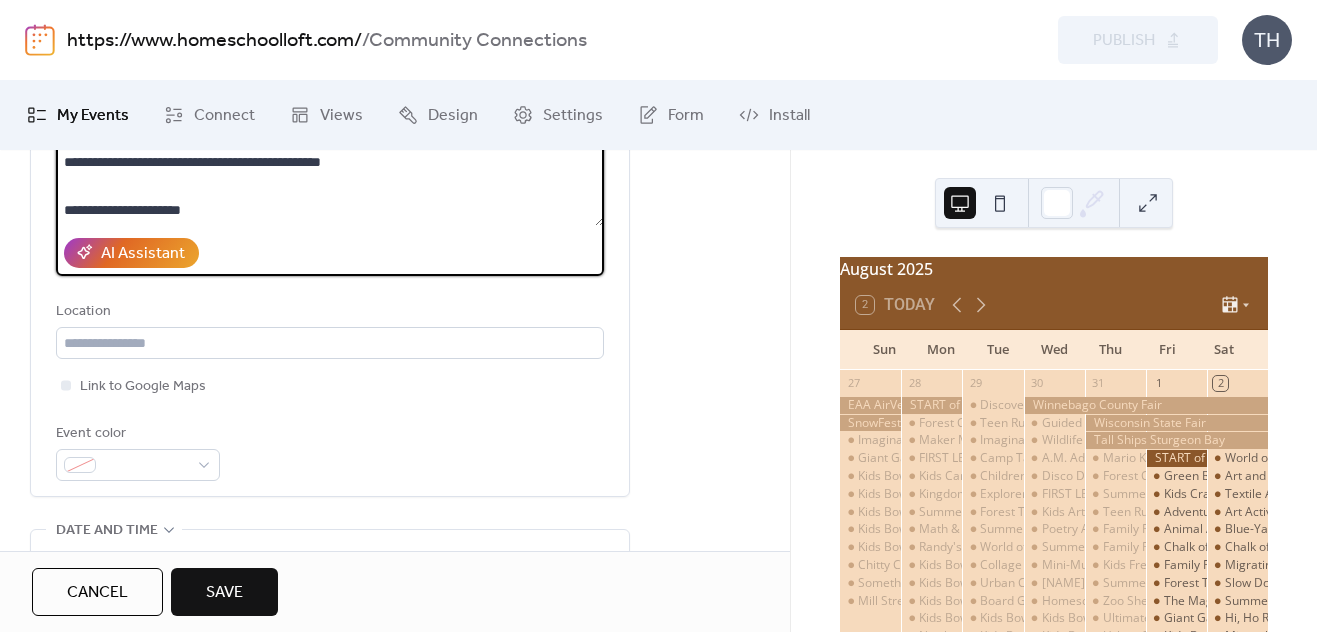 type on "**********" 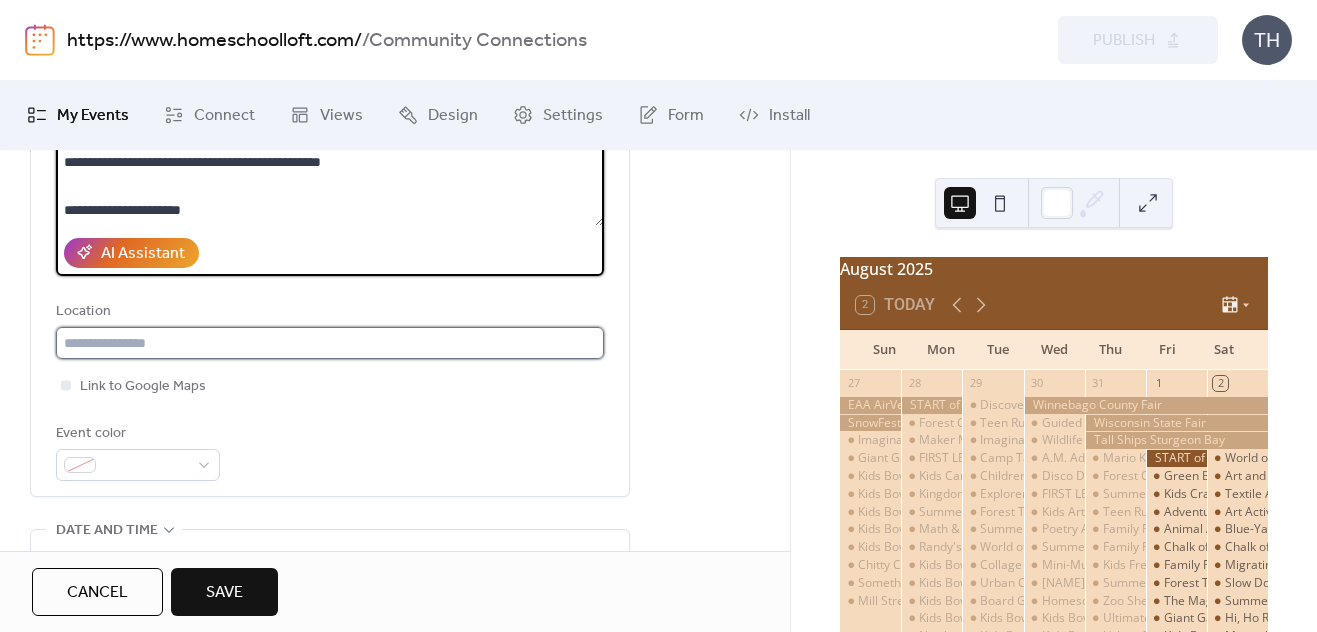 click at bounding box center [330, 343] 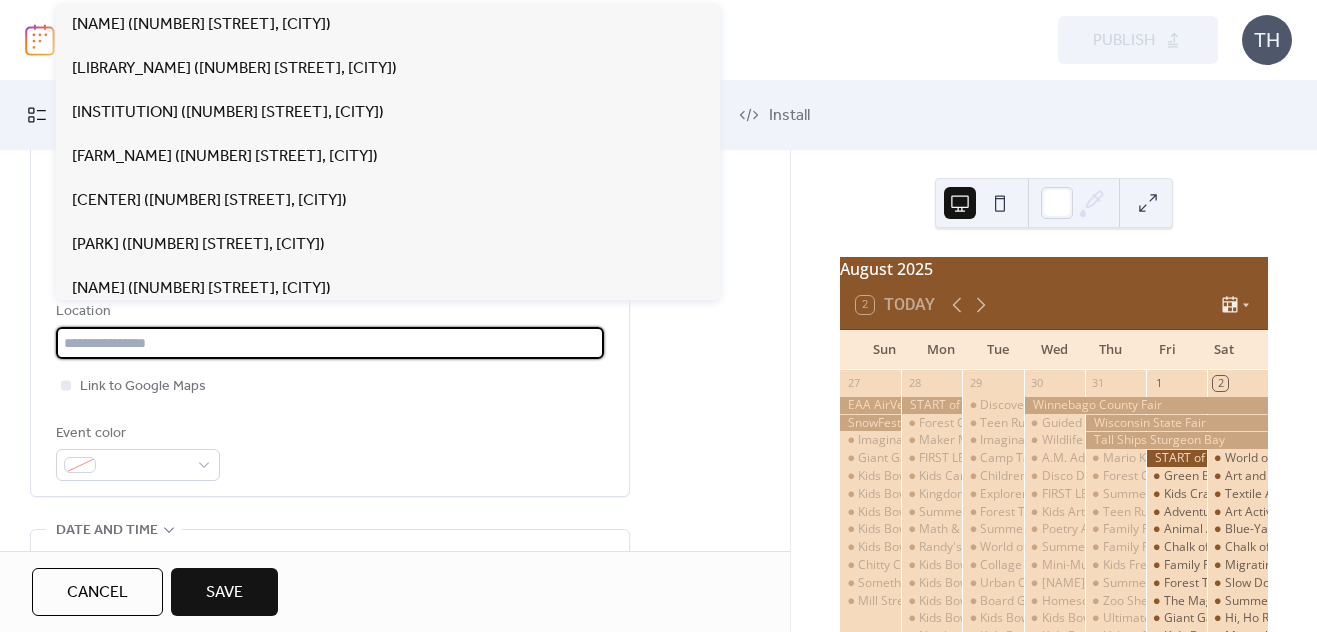 type on "*" 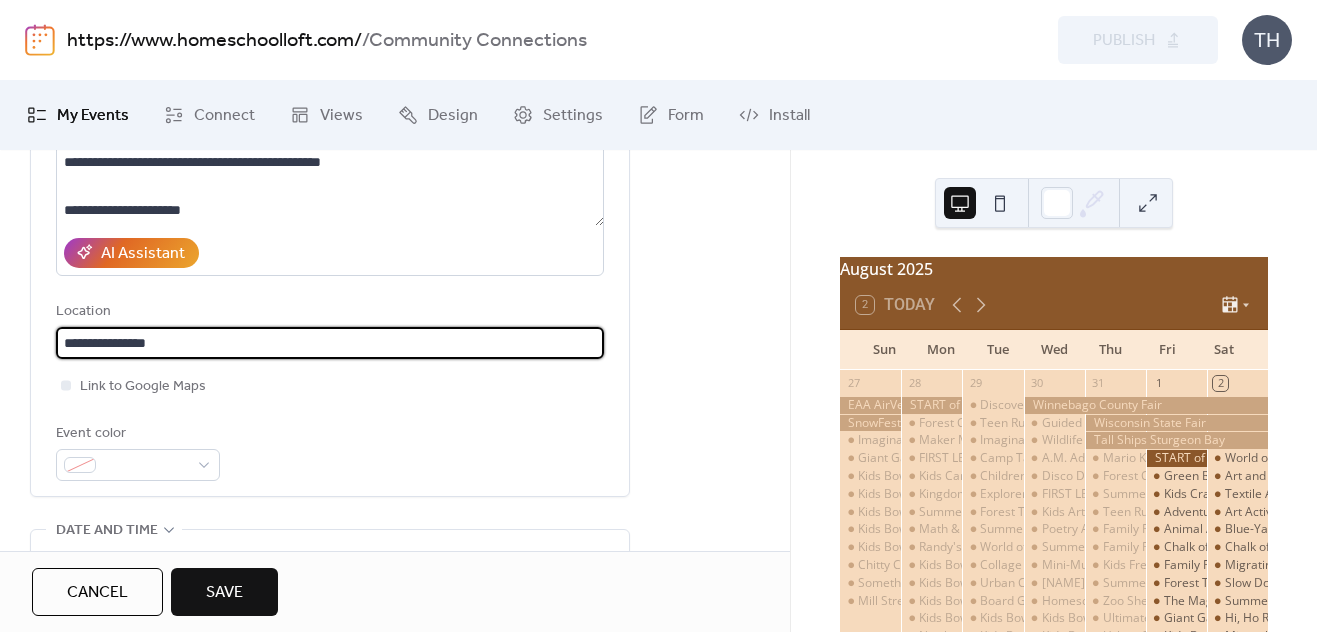 paste on "**********" 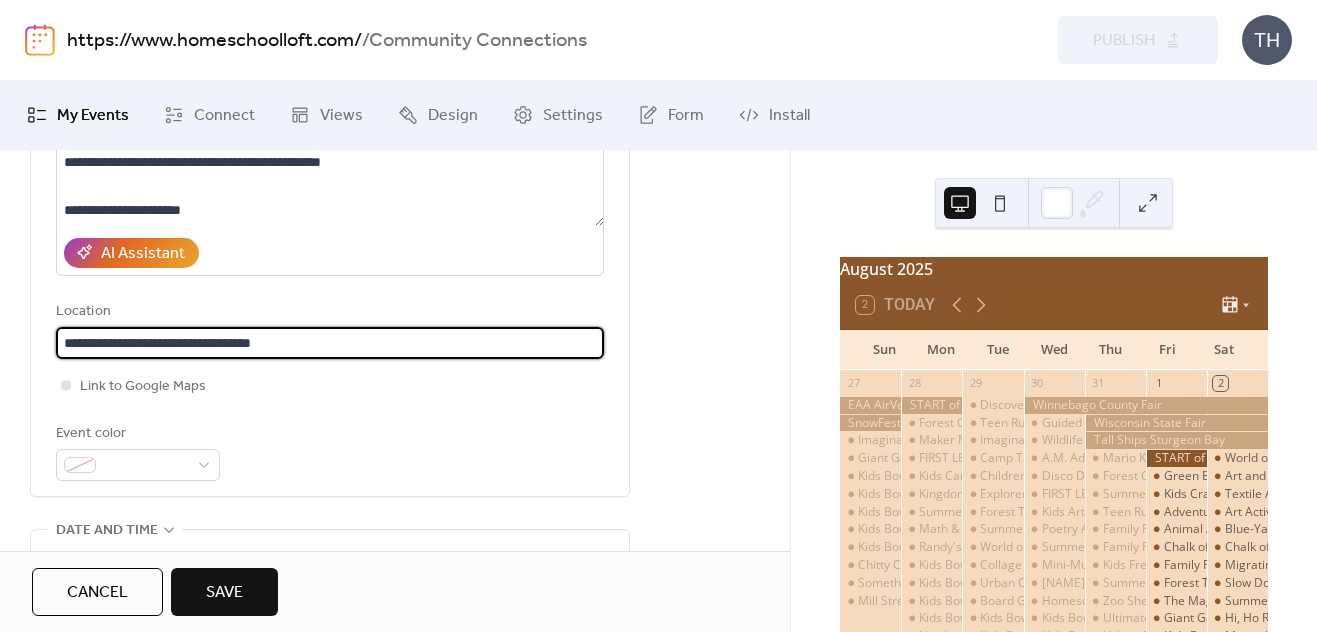 type on "**********" 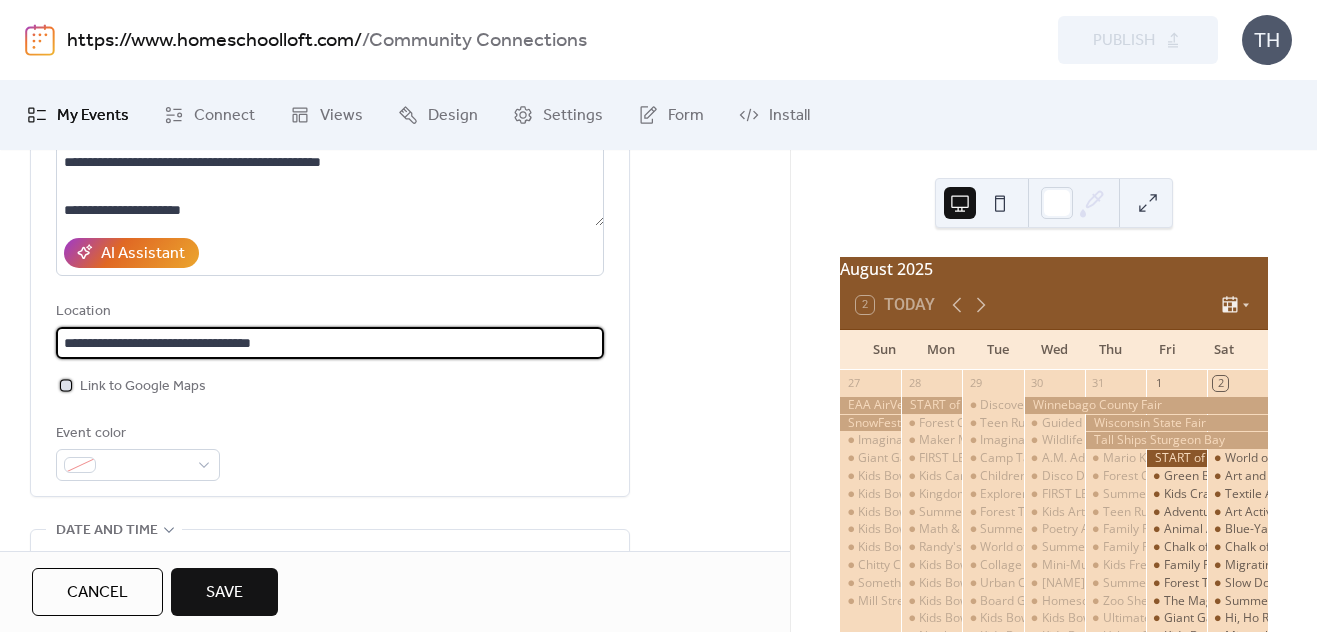 click on "Link to Google Maps" at bounding box center [143, 387] 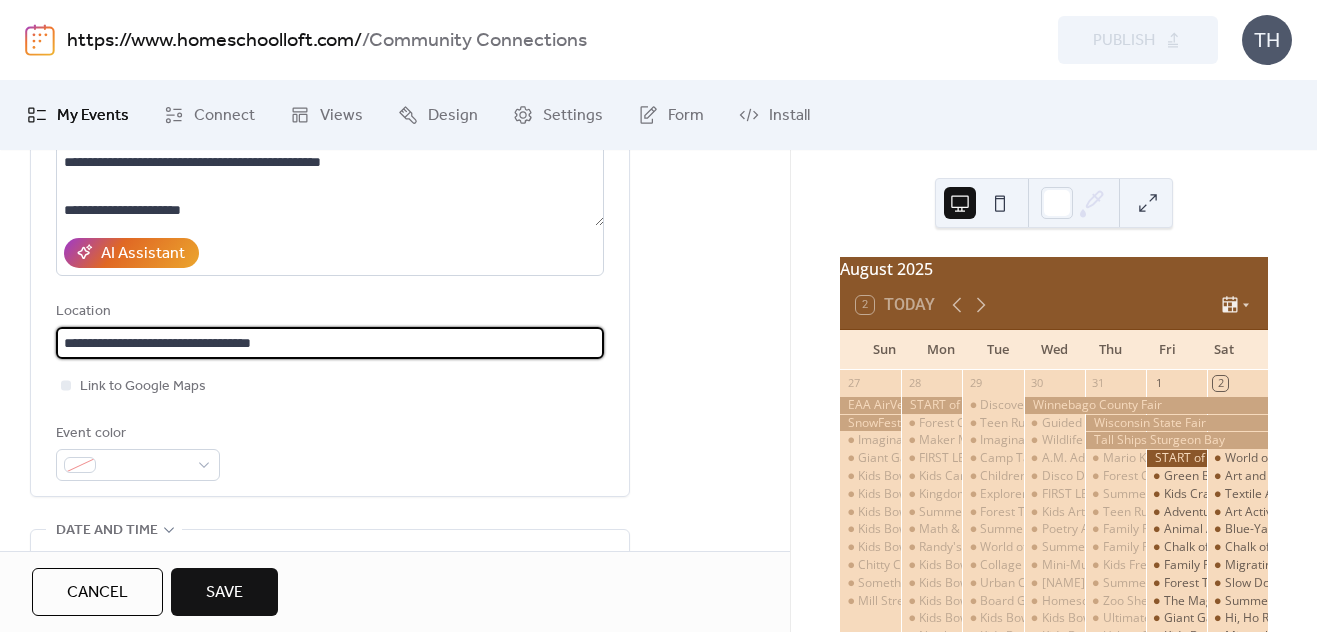 drag, startPoint x: 269, startPoint y: 344, endPoint x: 51, endPoint y: 338, distance: 218.08255 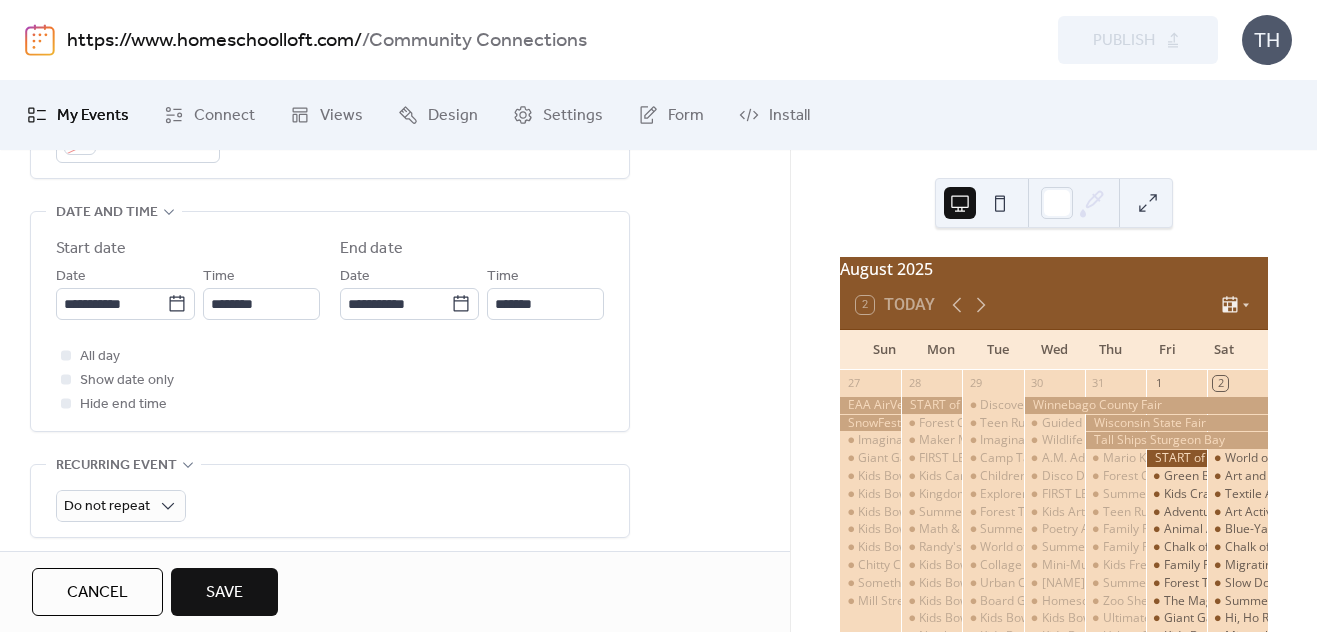 scroll, scrollTop: 649, scrollLeft: 0, axis: vertical 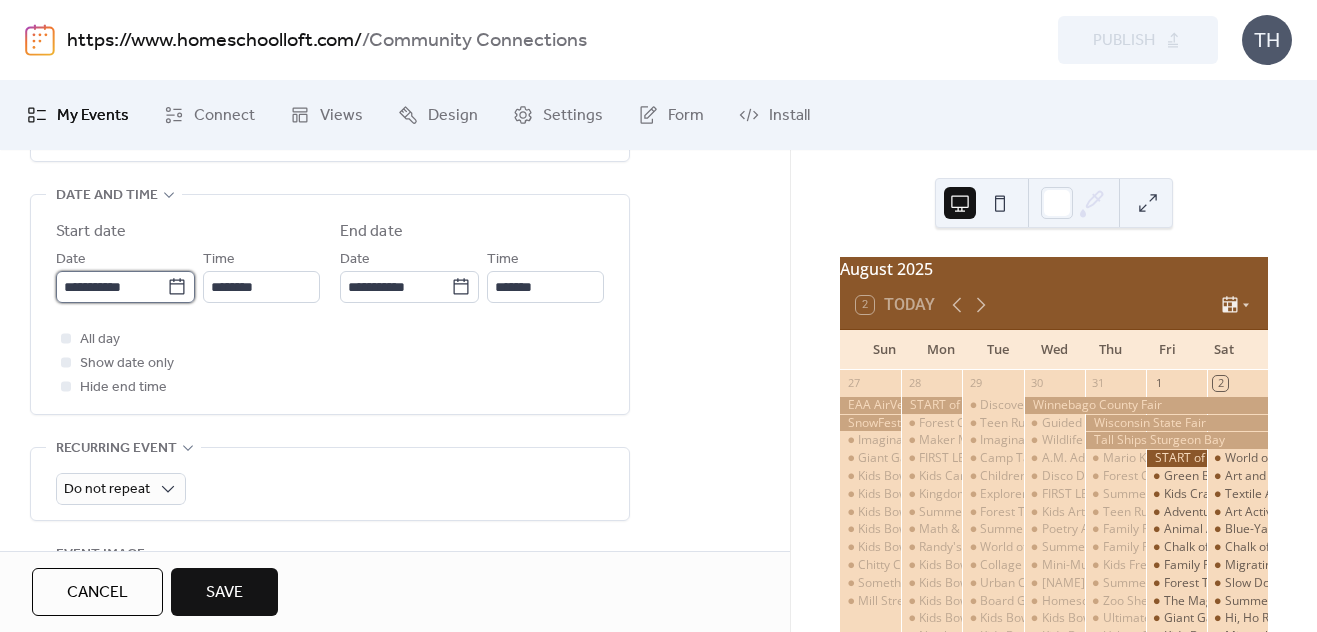 type 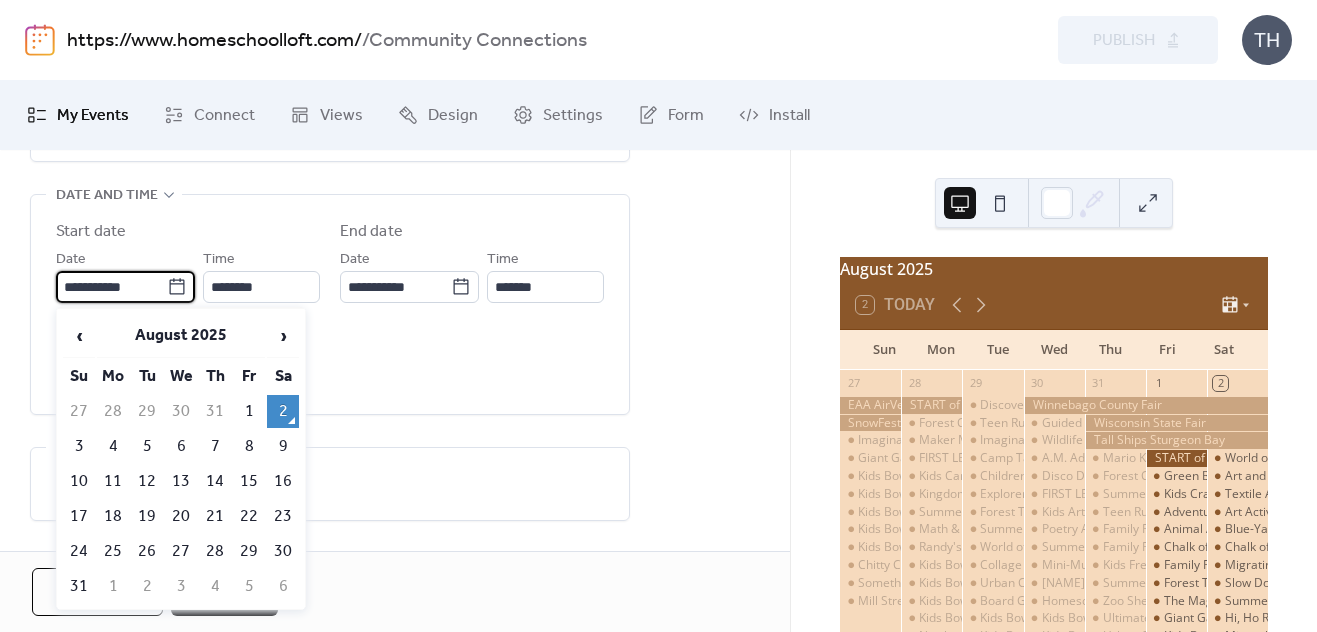 click on "**********" at bounding box center (111, 287) 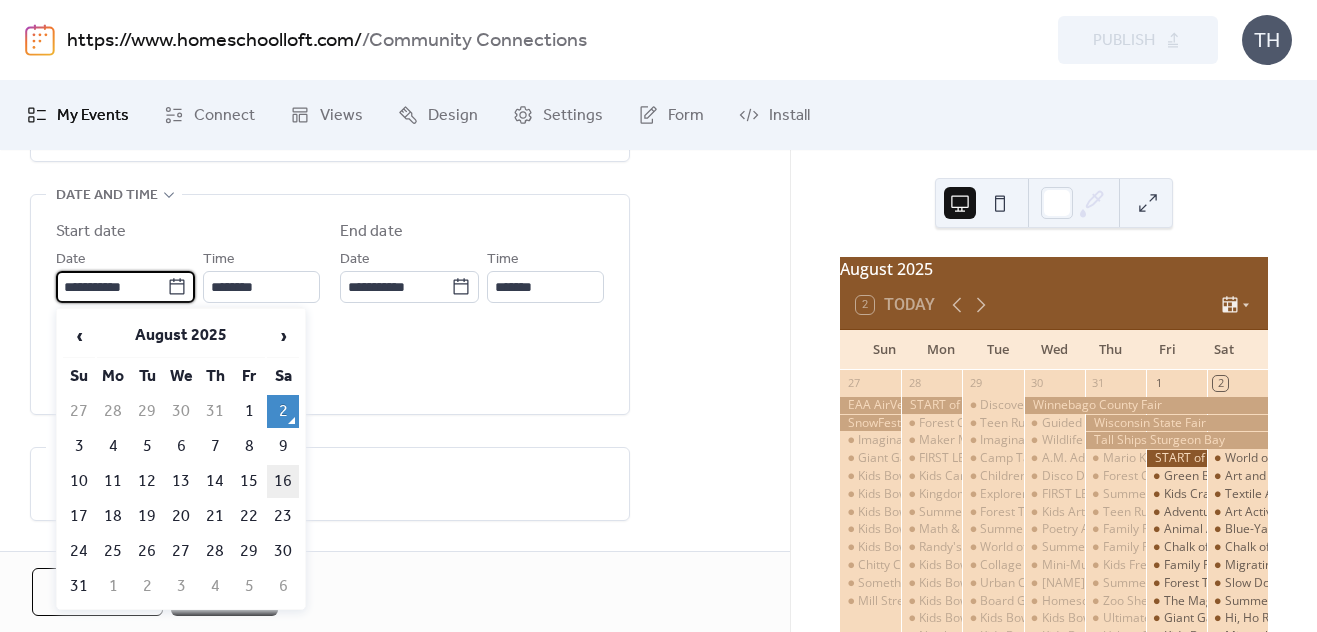 click on "16" at bounding box center (283, 481) 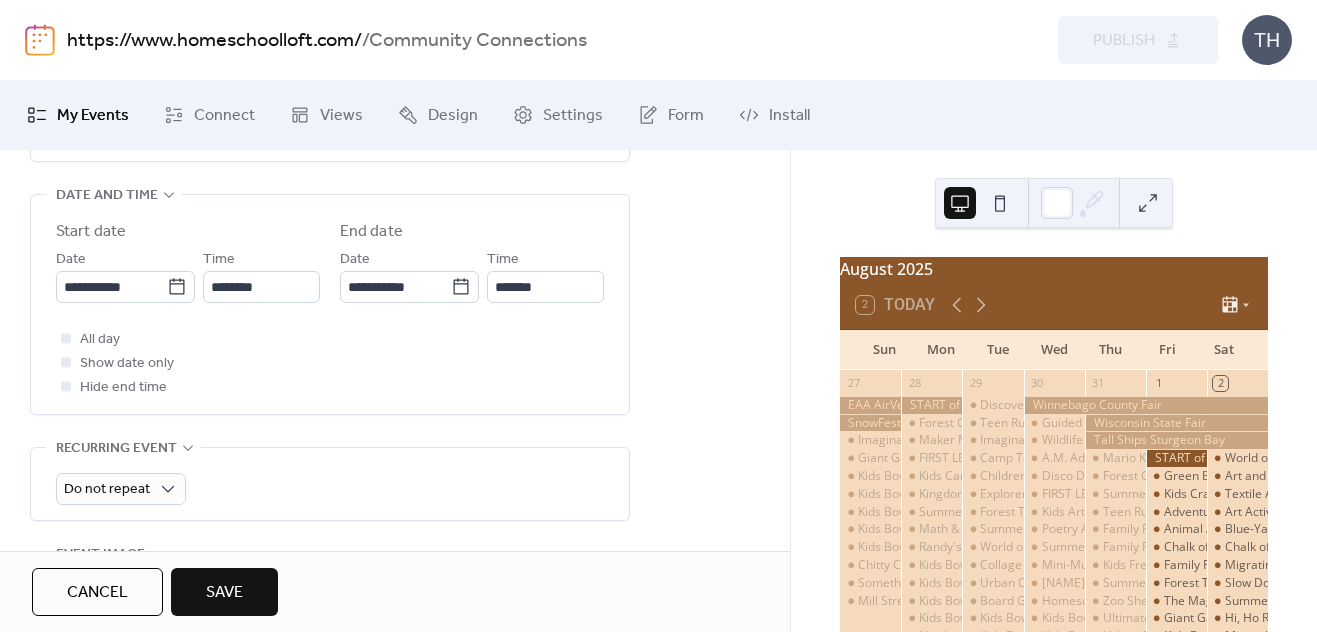 click on "**********" at bounding box center (330, 309) 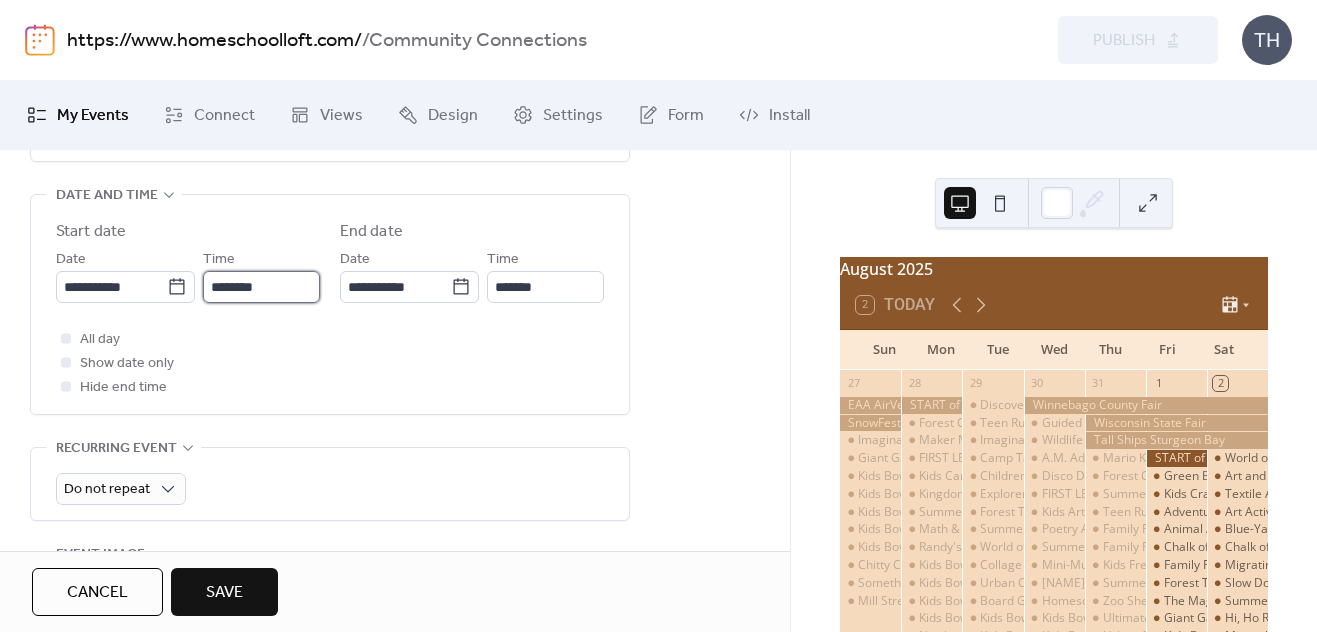 click on "********" at bounding box center [261, 287] 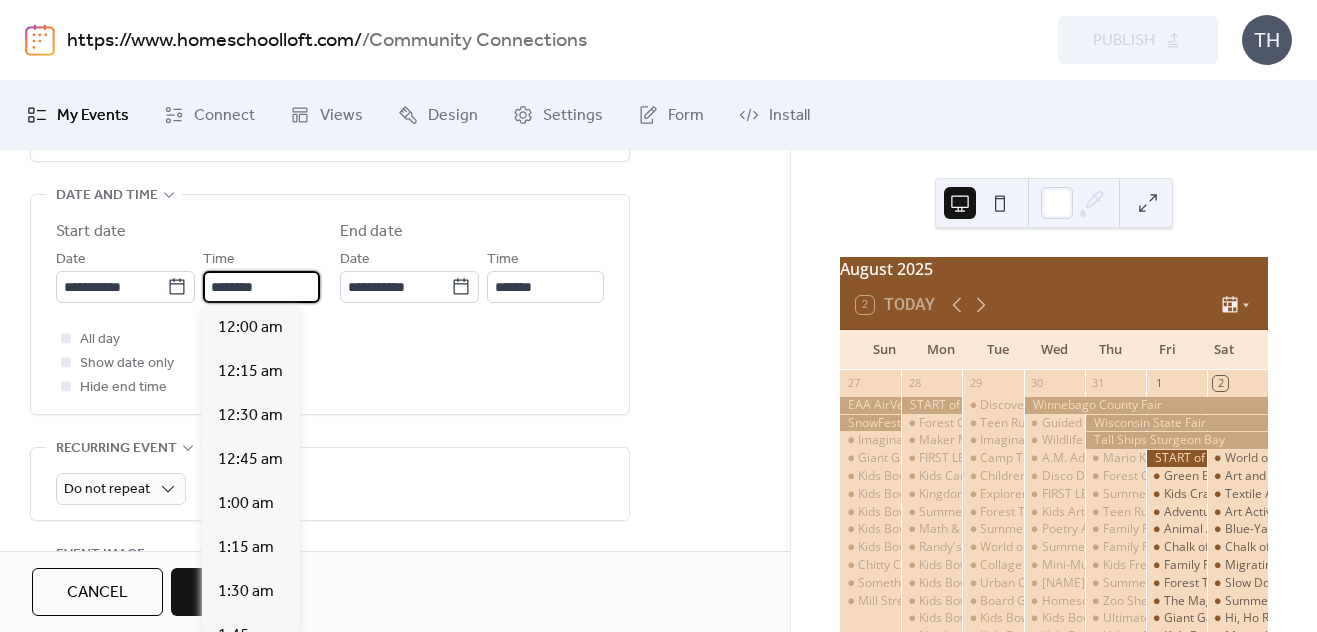 scroll, scrollTop: 2184, scrollLeft: 0, axis: vertical 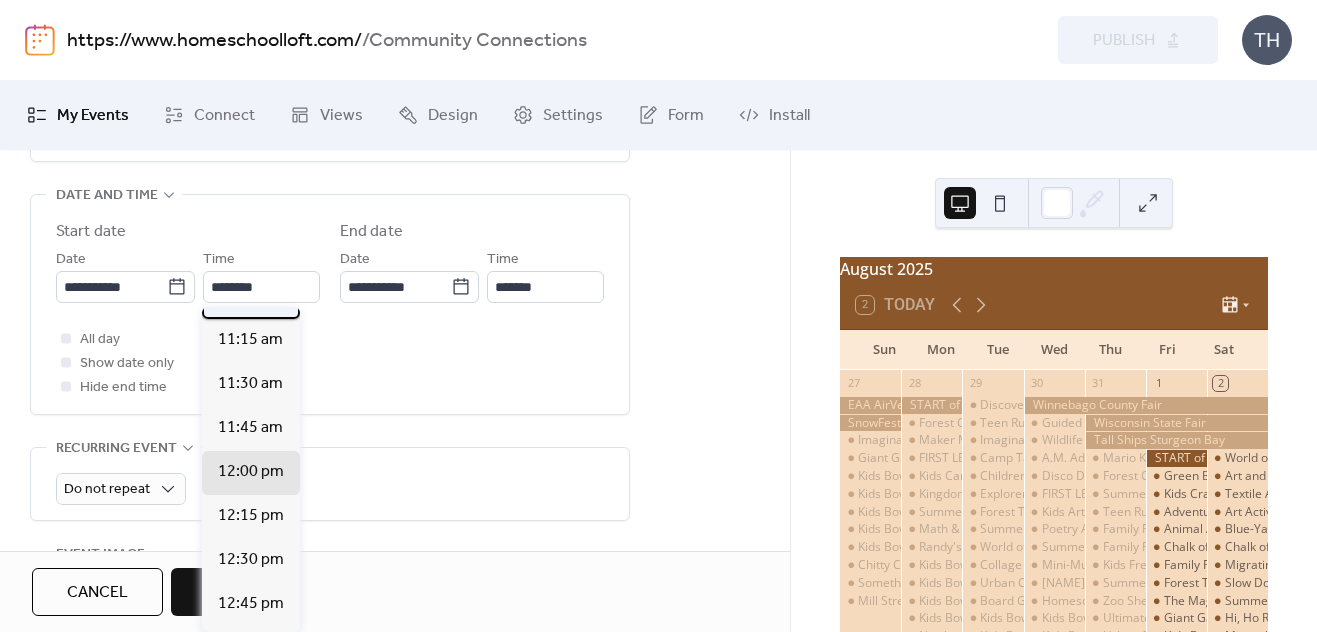 click on "11:00 am" at bounding box center [250, 296] 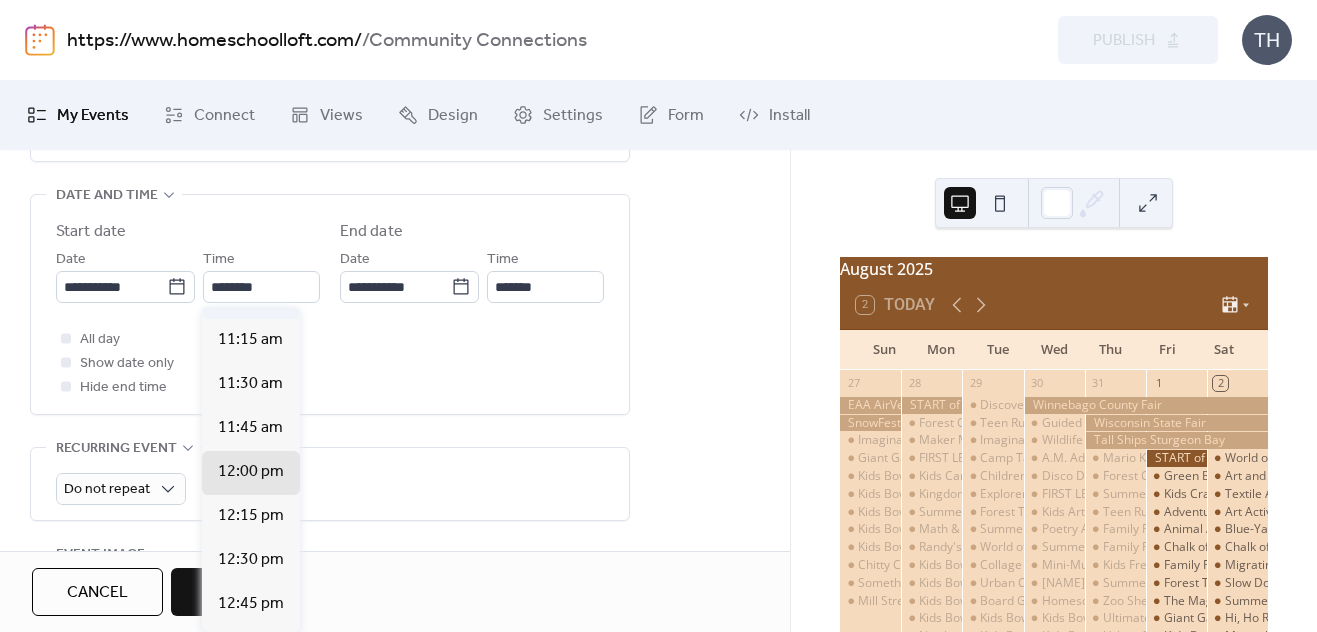 type on "********" 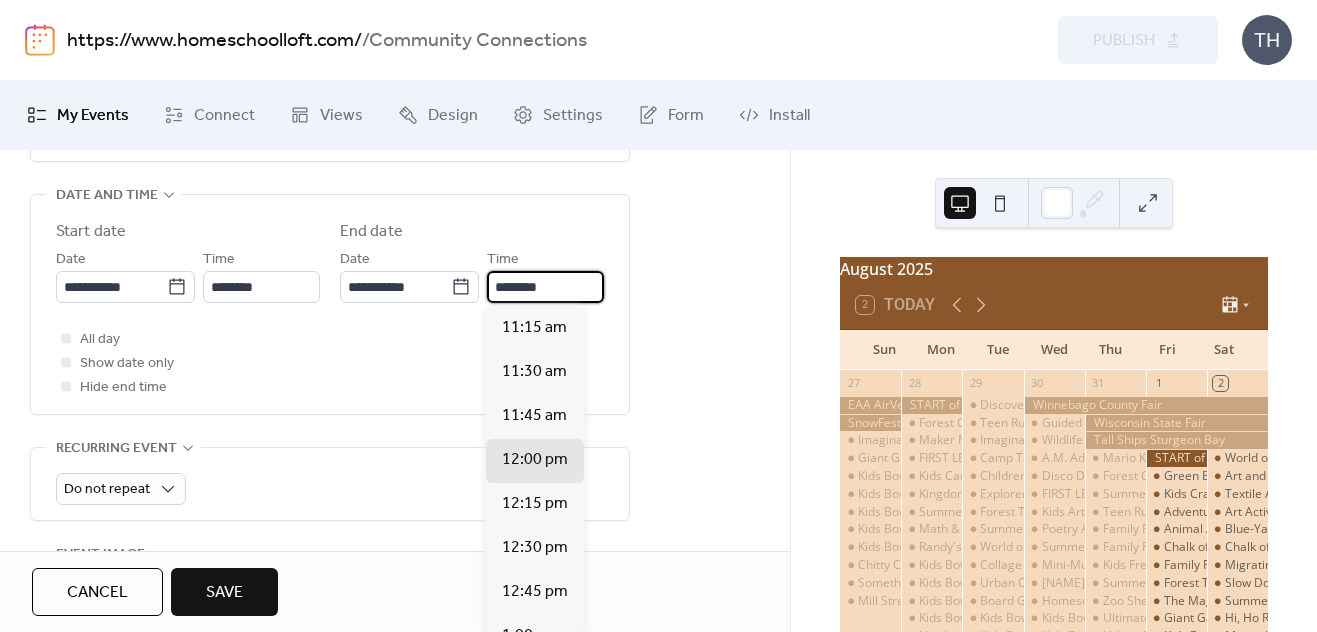 click on "********" at bounding box center [545, 287] 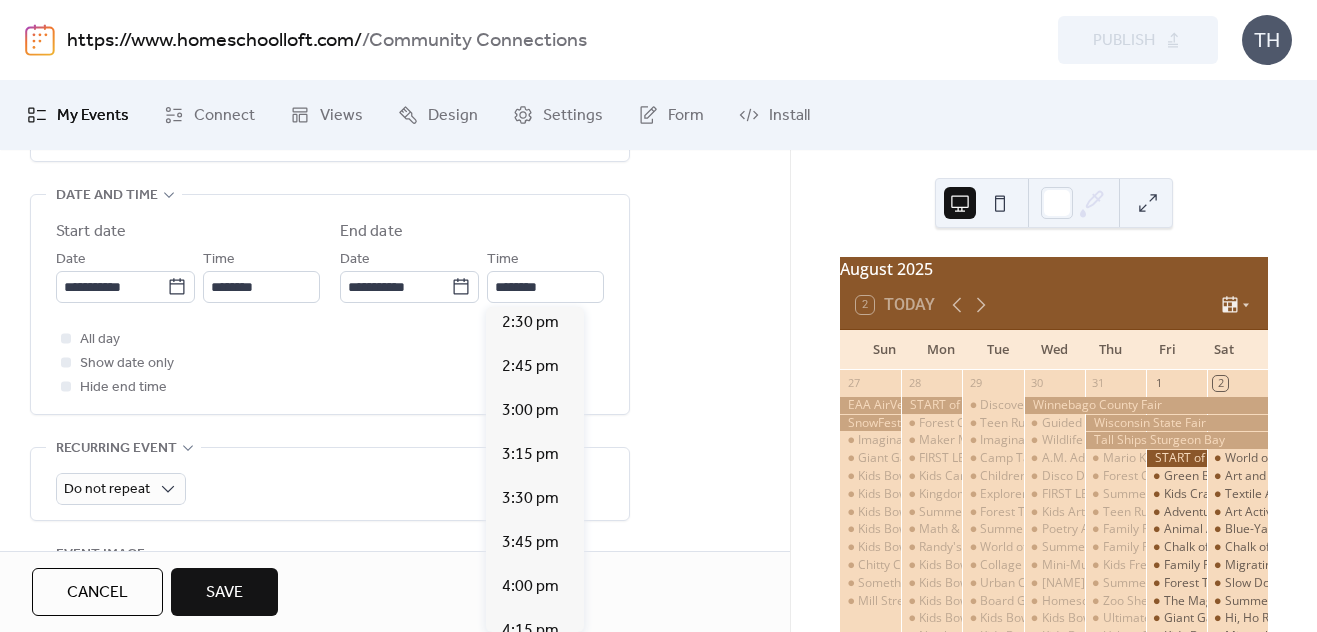 scroll, scrollTop: 580, scrollLeft: 0, axis: vertical 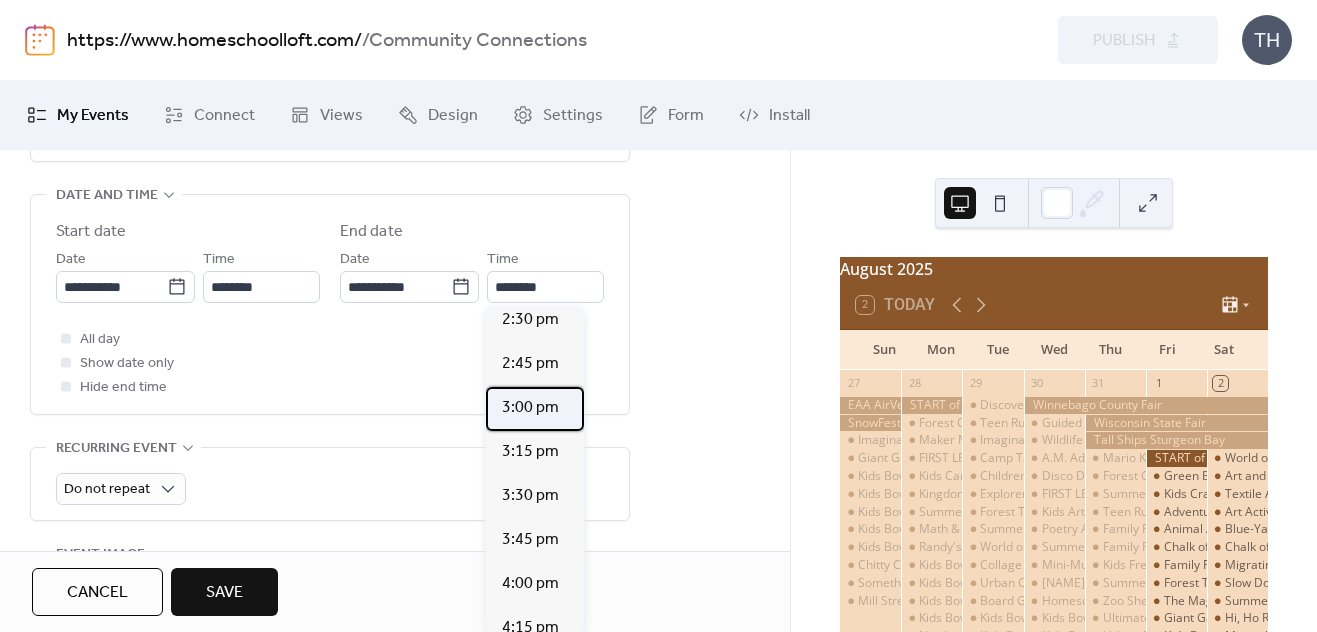 click on "3:00 pm" at bounding box center [535, 409] 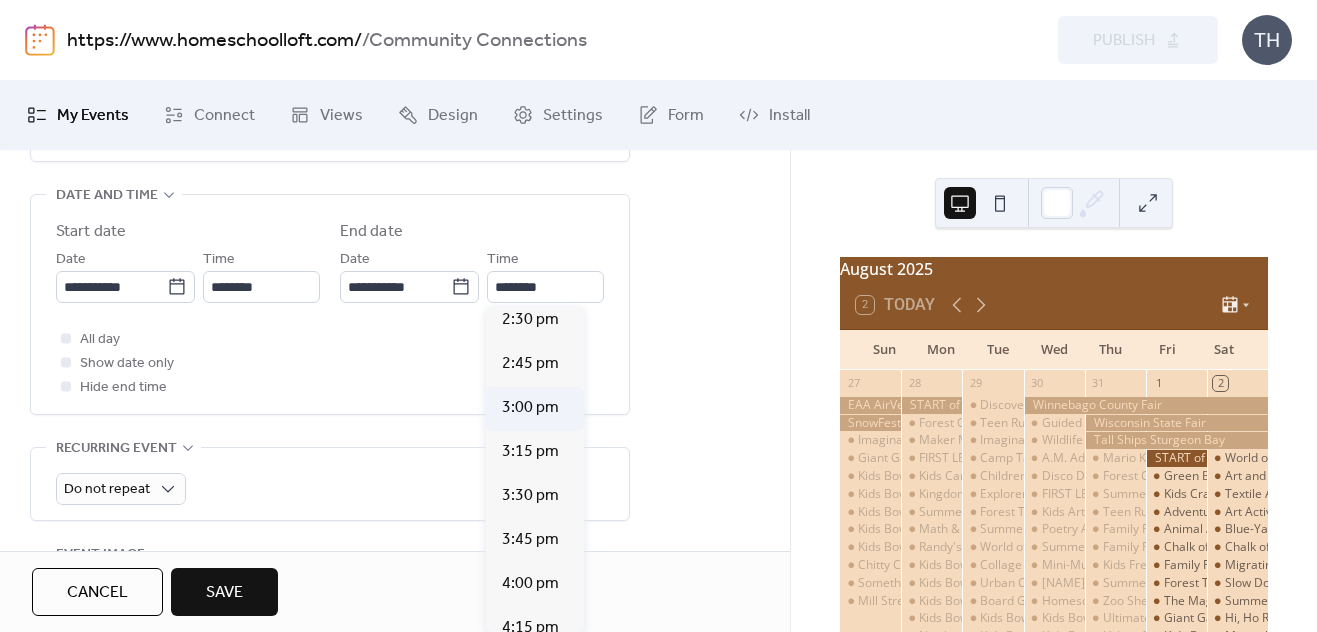type on "*******" 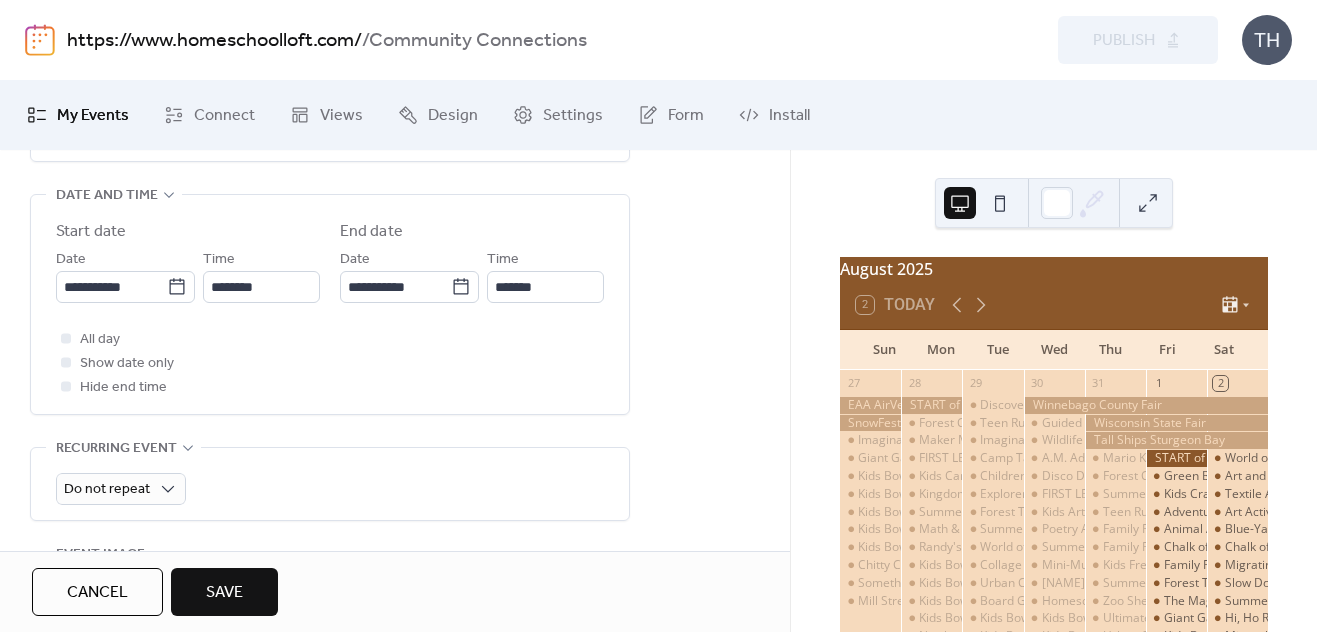 drag, startPoint x: 790, startPoint y: 331, endPoint x: 780, endPoint y: 362, distance: 32.572994 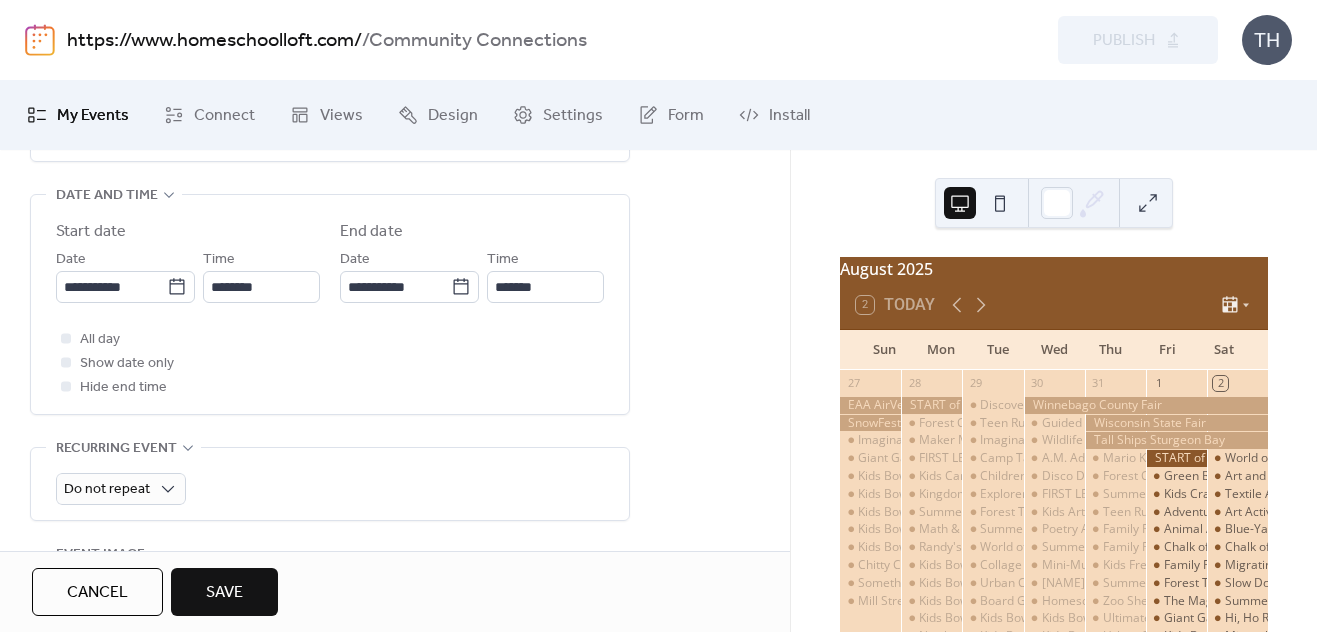 click on "**********" at bounding box center [395, 350] 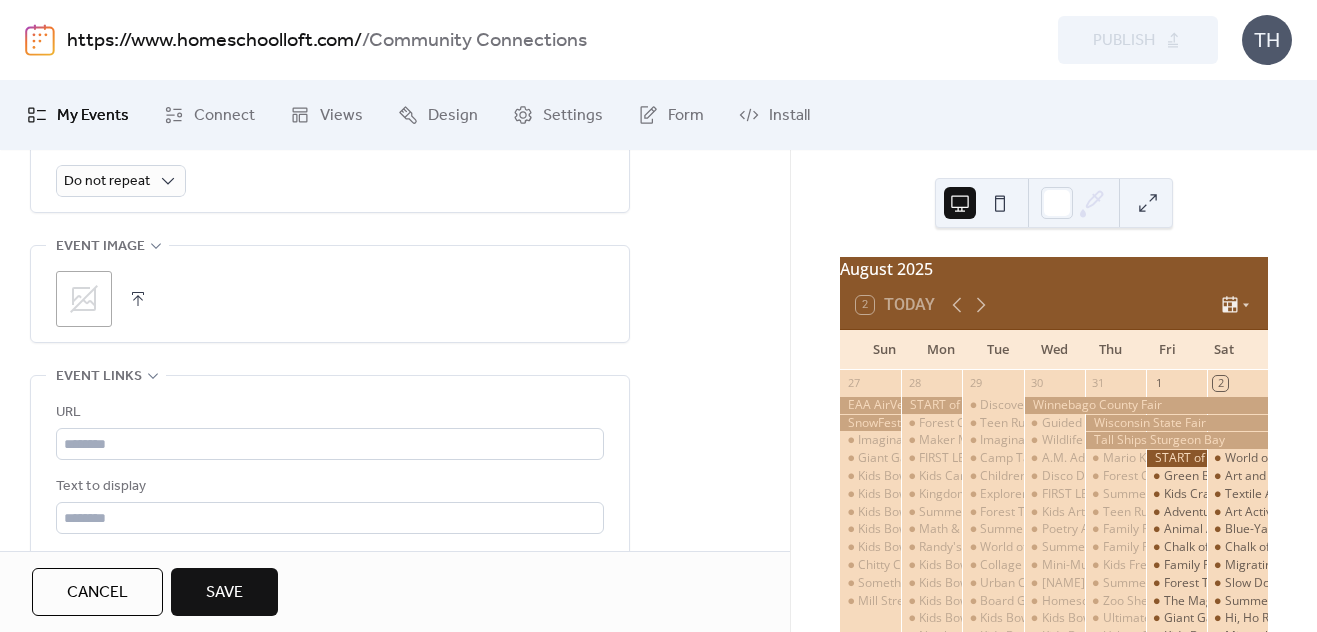 scroll, scrollTop: 972, scrollLeft: 0, axis: vertical 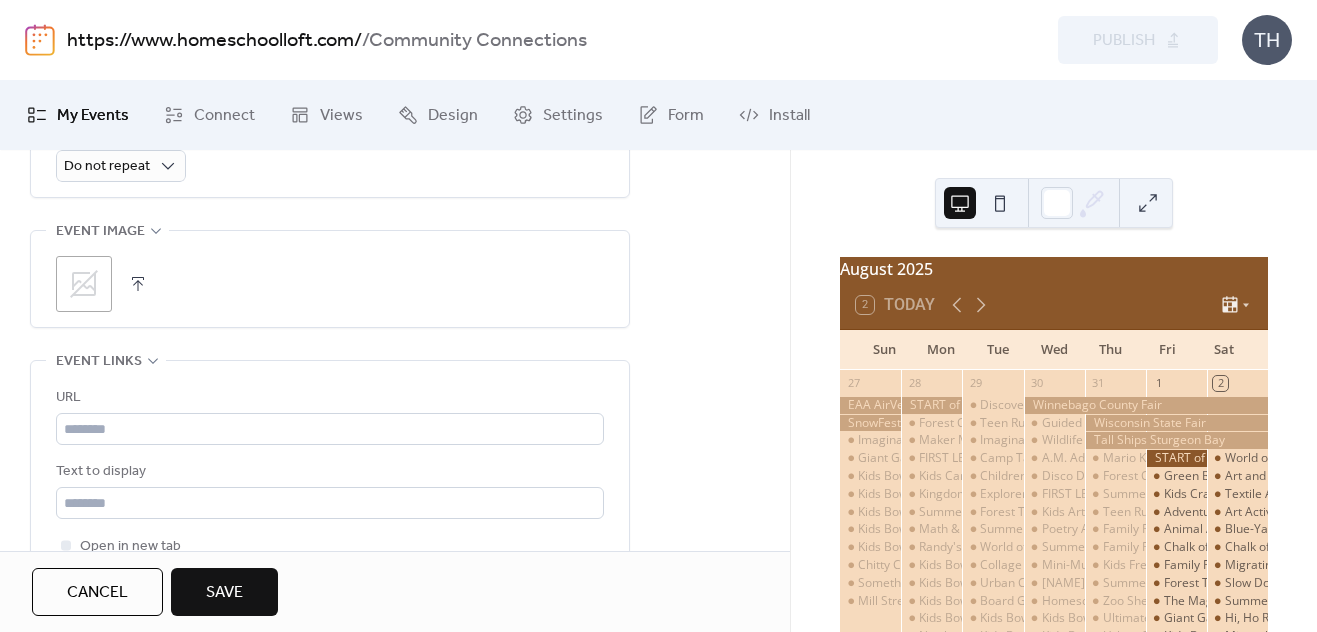 click at bounding box center [138, 284] 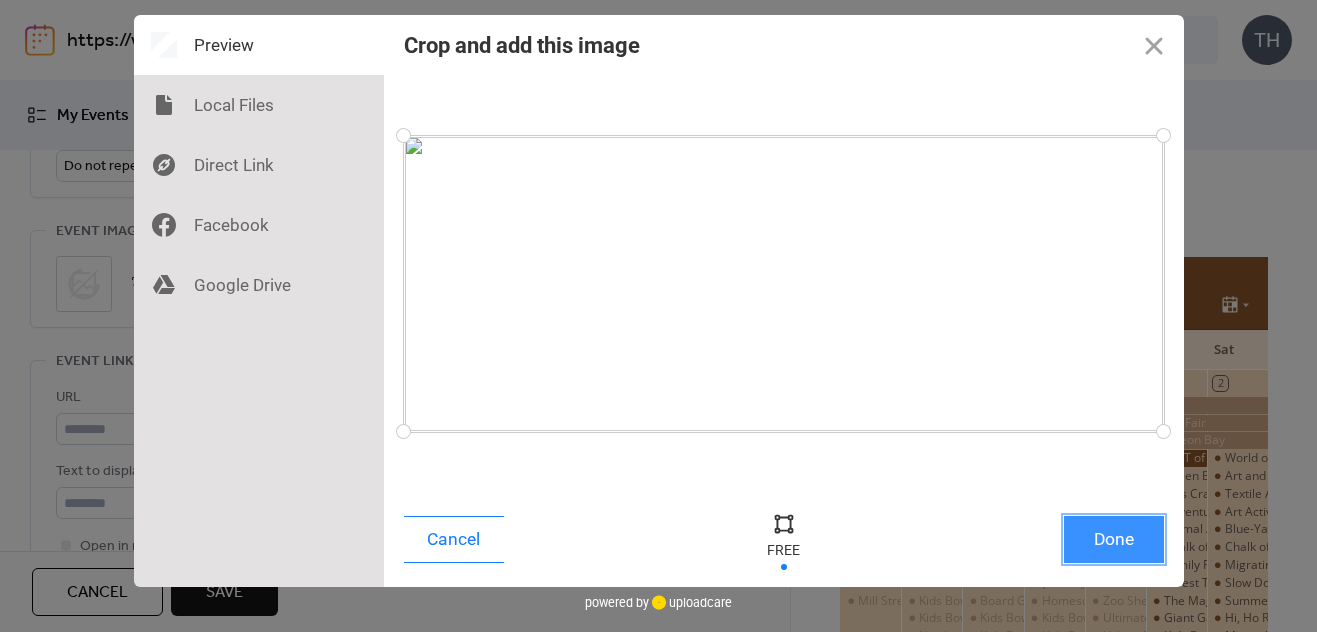click on "Done" at bounding box center (1114, 539) 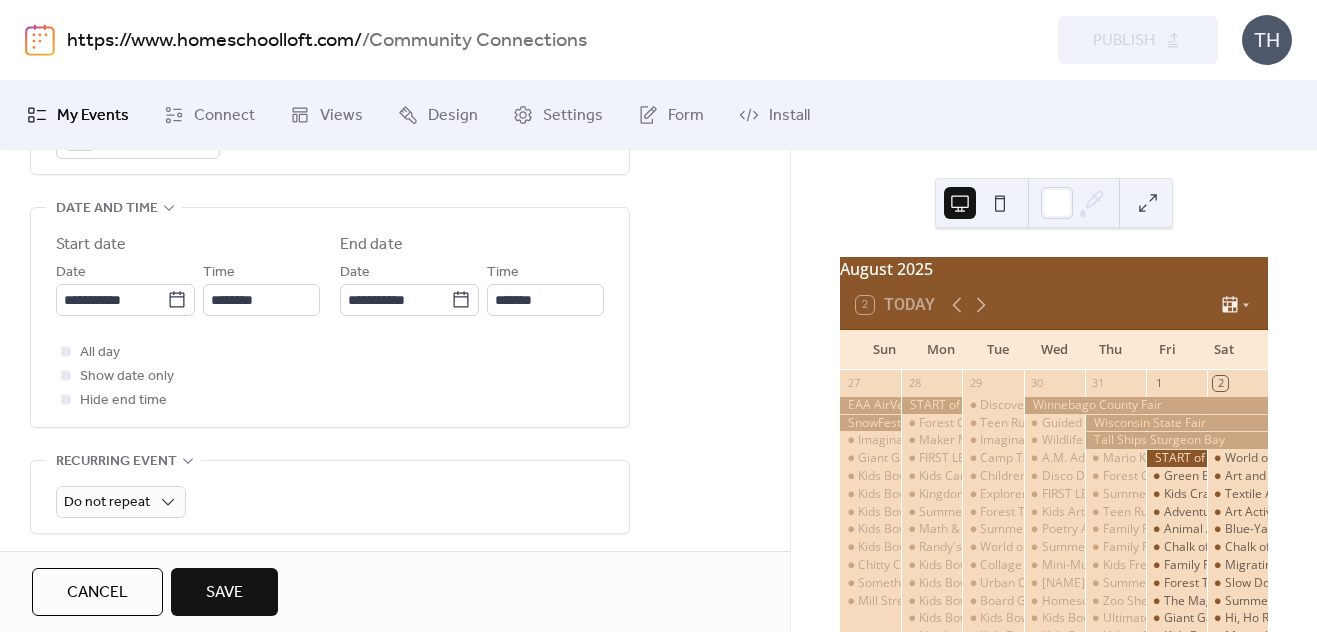 scroll, scrollTop: 467, scrollLeft: 0, axis: vertical 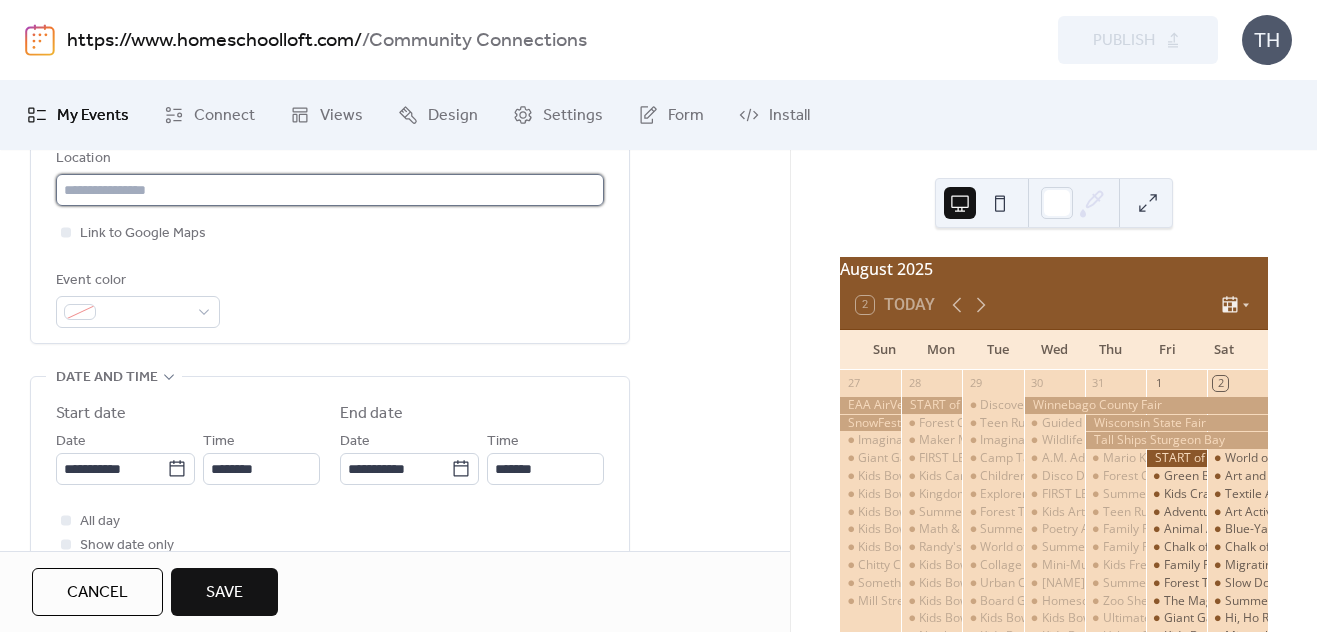 click at bounding box center (330, 190) 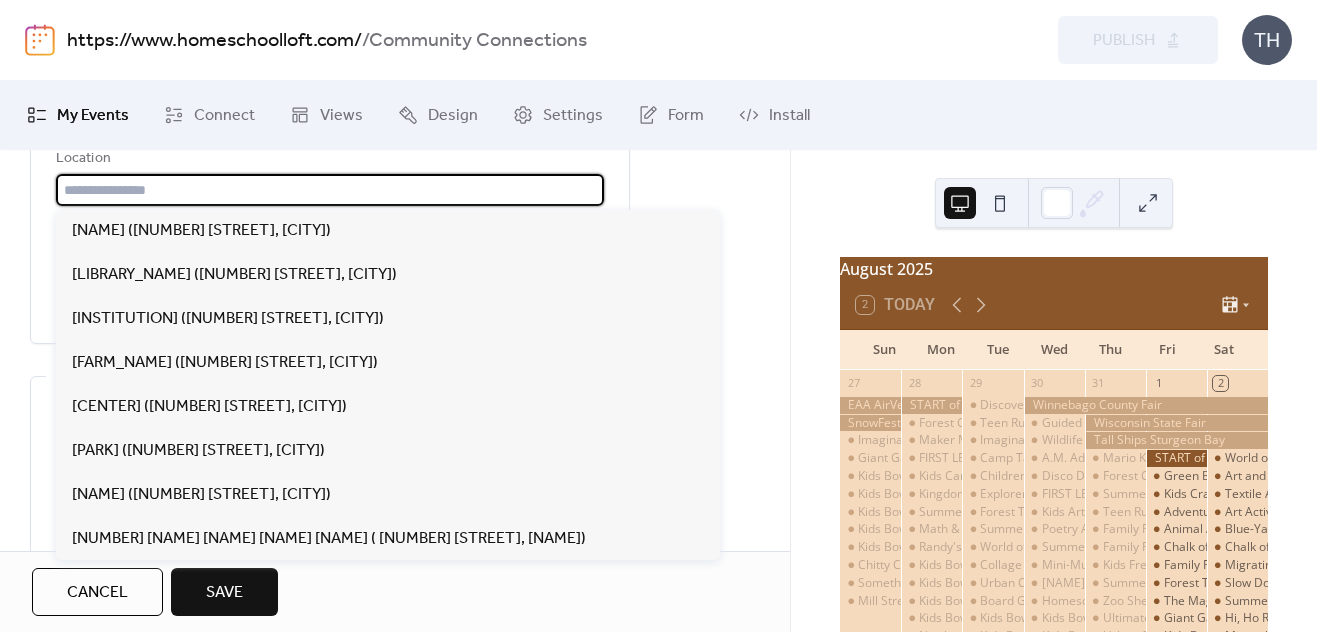 paste on "**********" 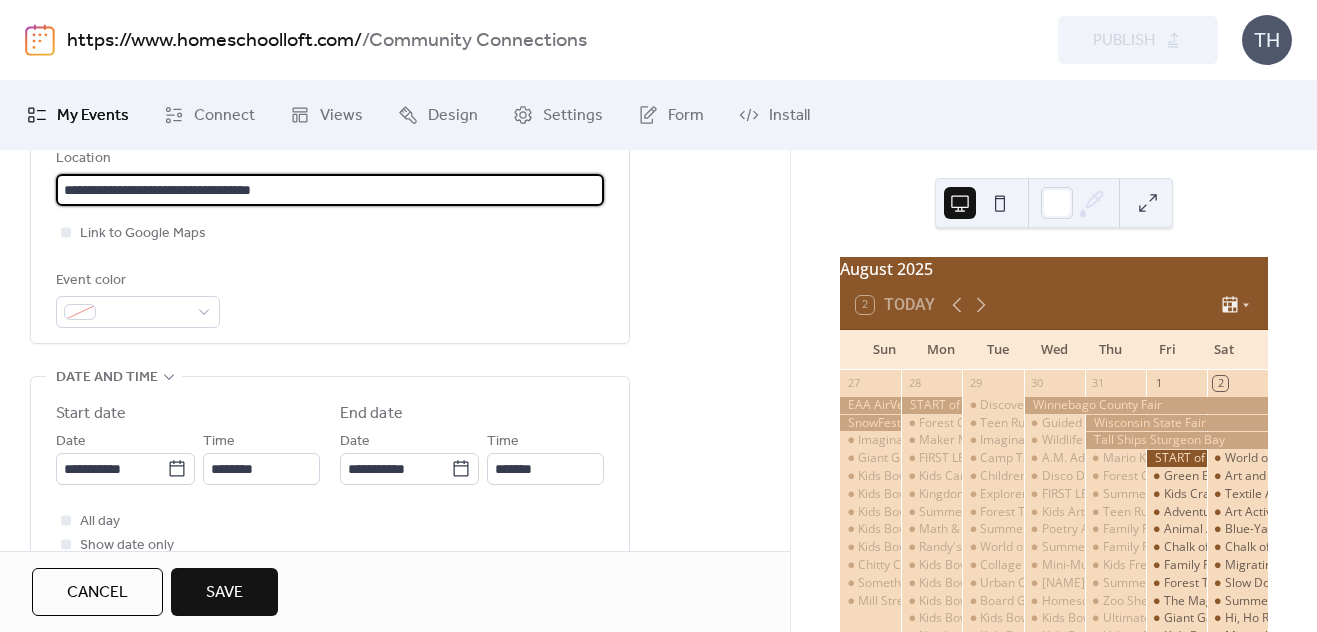 type on "**********" 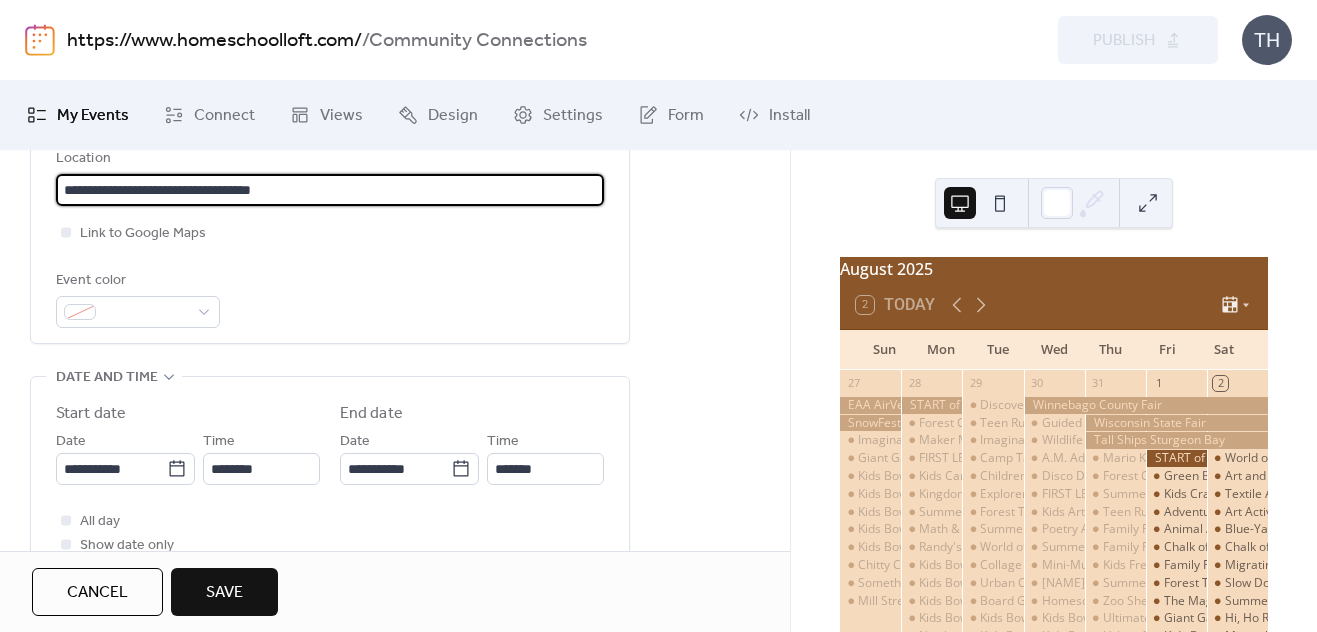 click on "**********" at bounding box center [395, 566] 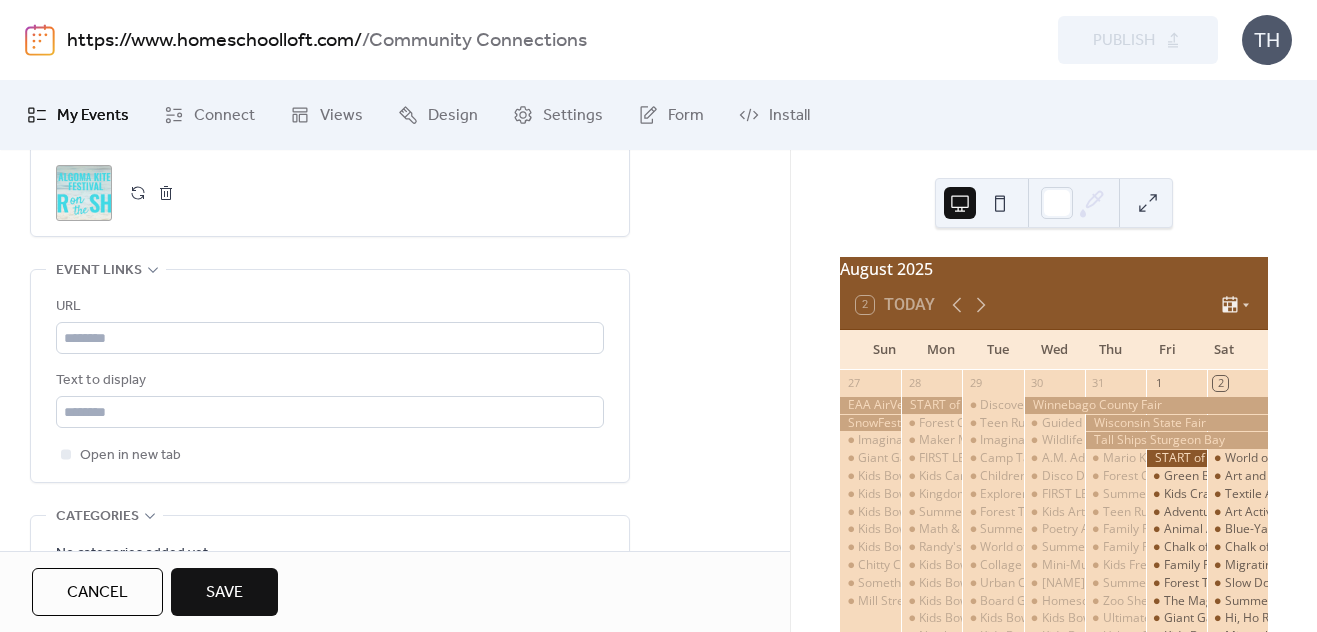 scroll, scrollTop: 1091, scrollLeft: 0, axis: vertical 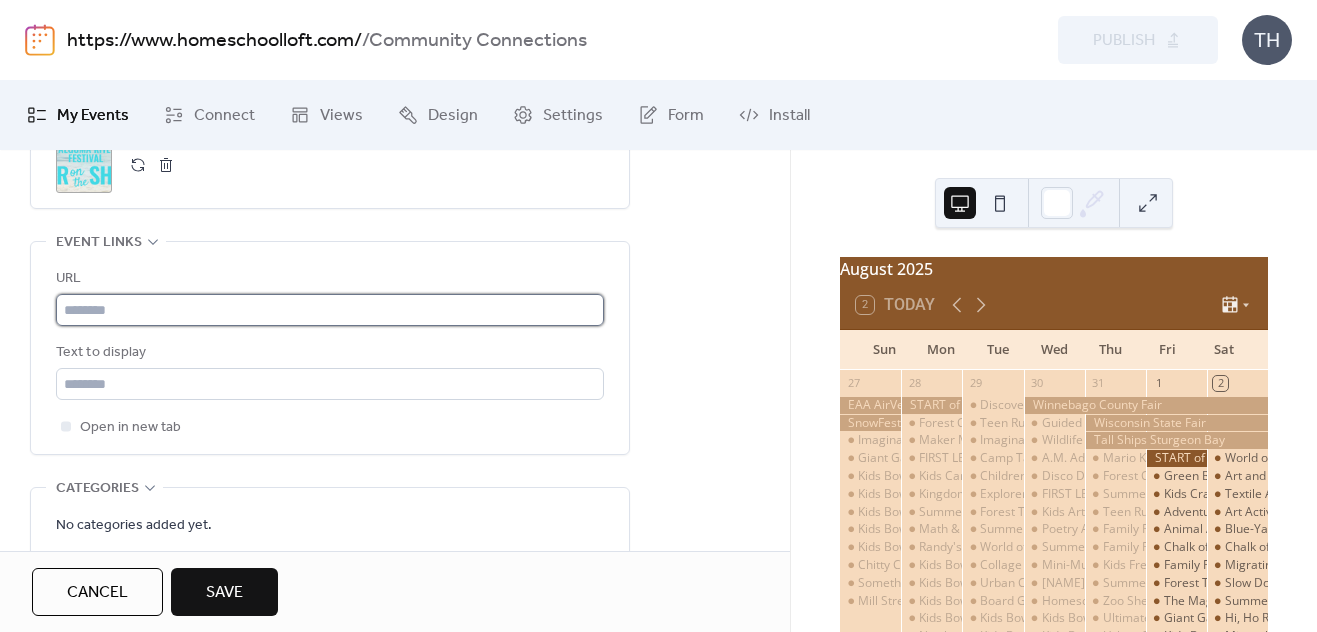 click at bounding box center [330, 310] 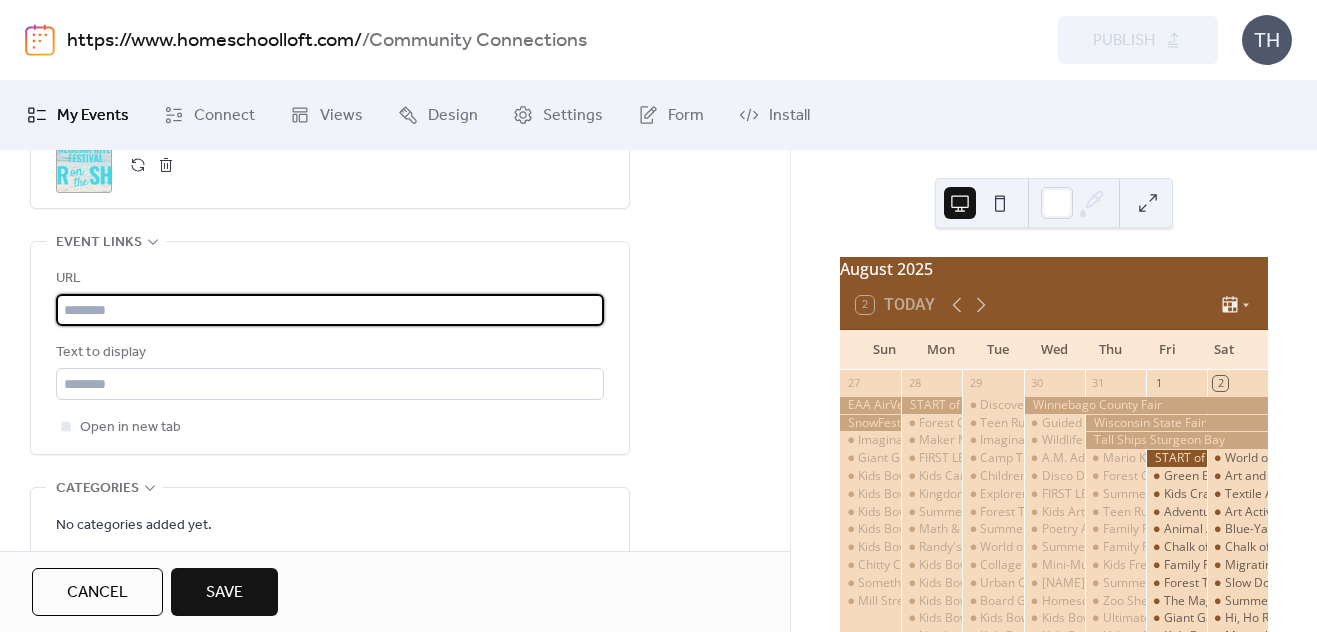 paste on "**********" 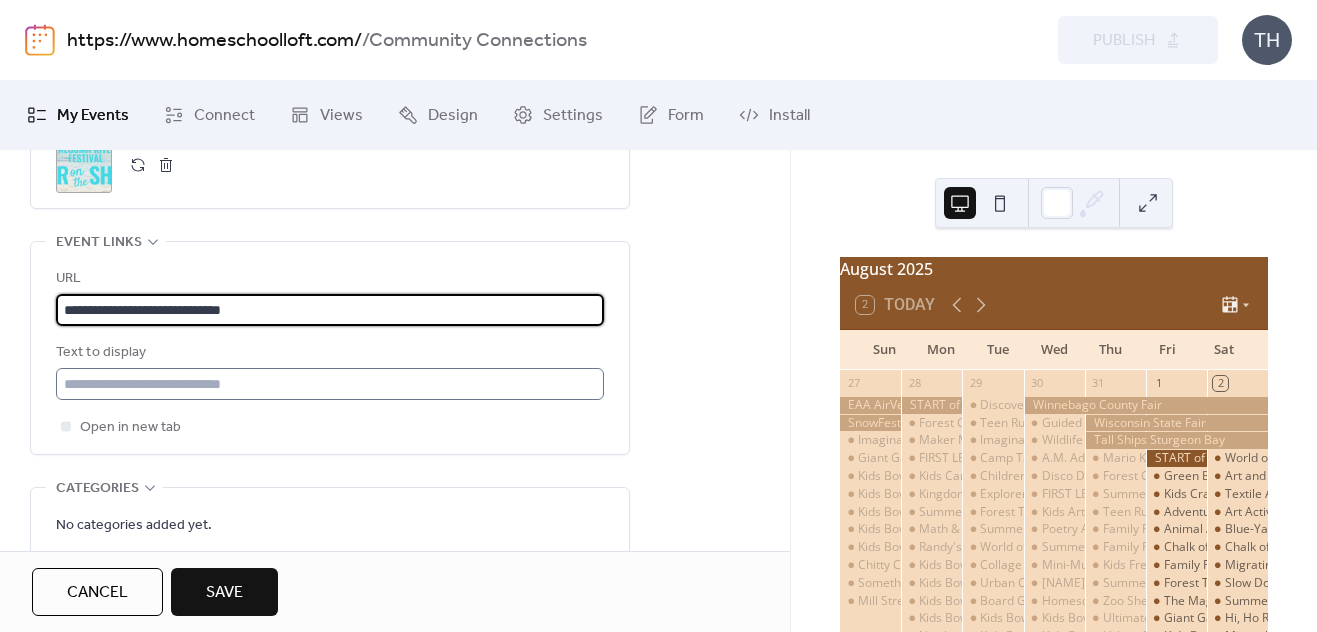 type on "**********" 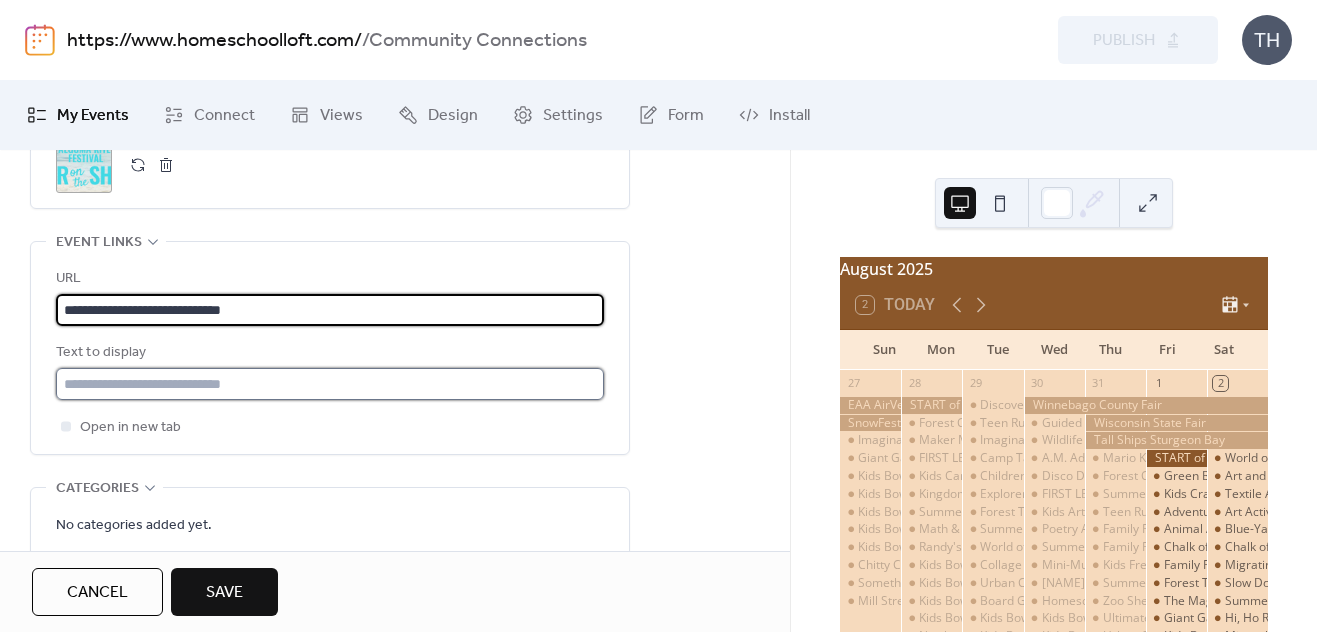click at bounding box center [330, 384] 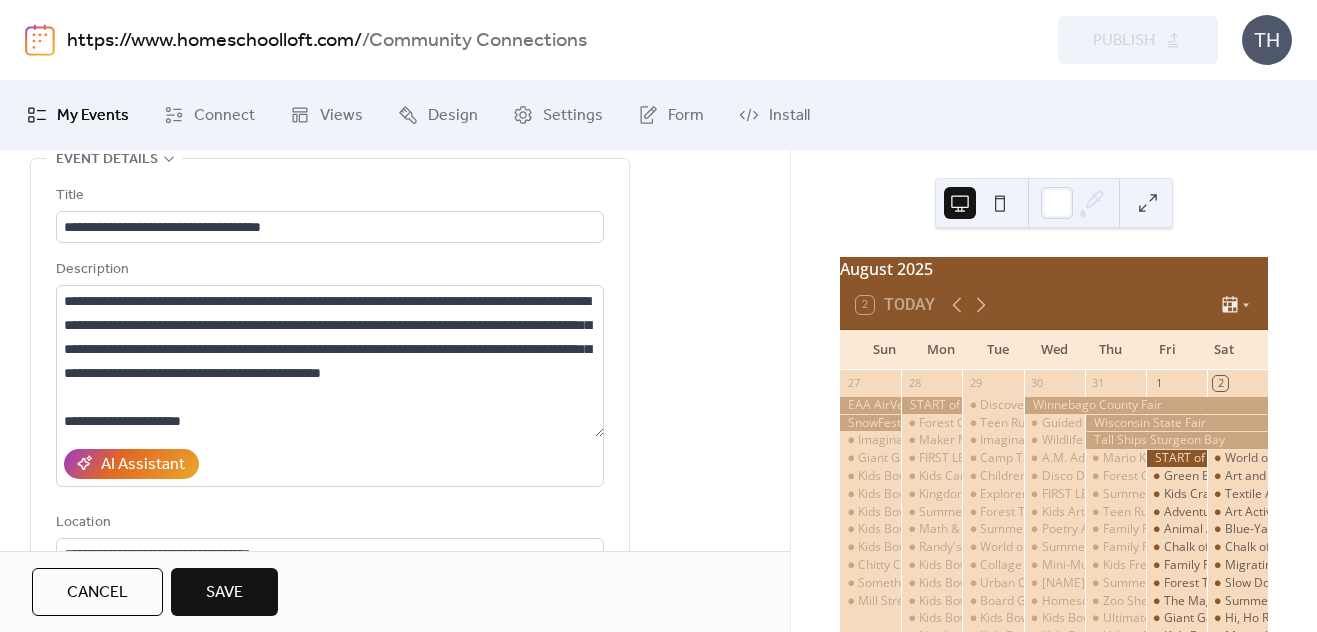 scroll, scrollTop: 101, scrollLeft: 0, axis: vertical 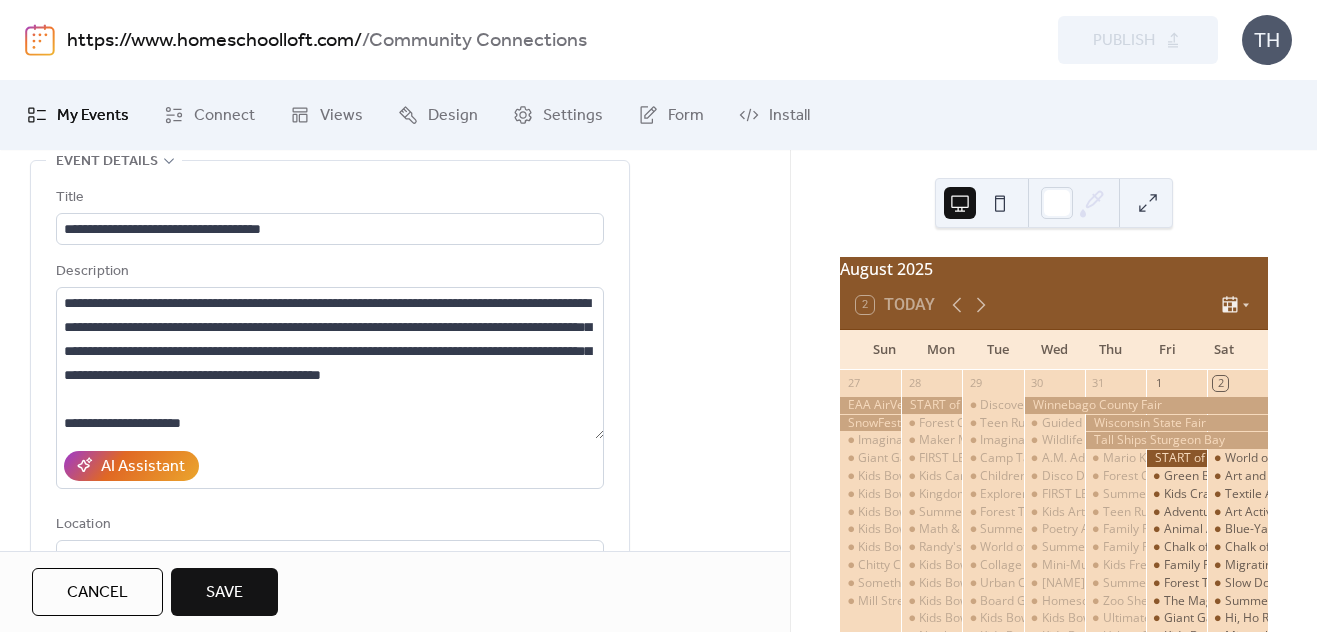 type on "**********" 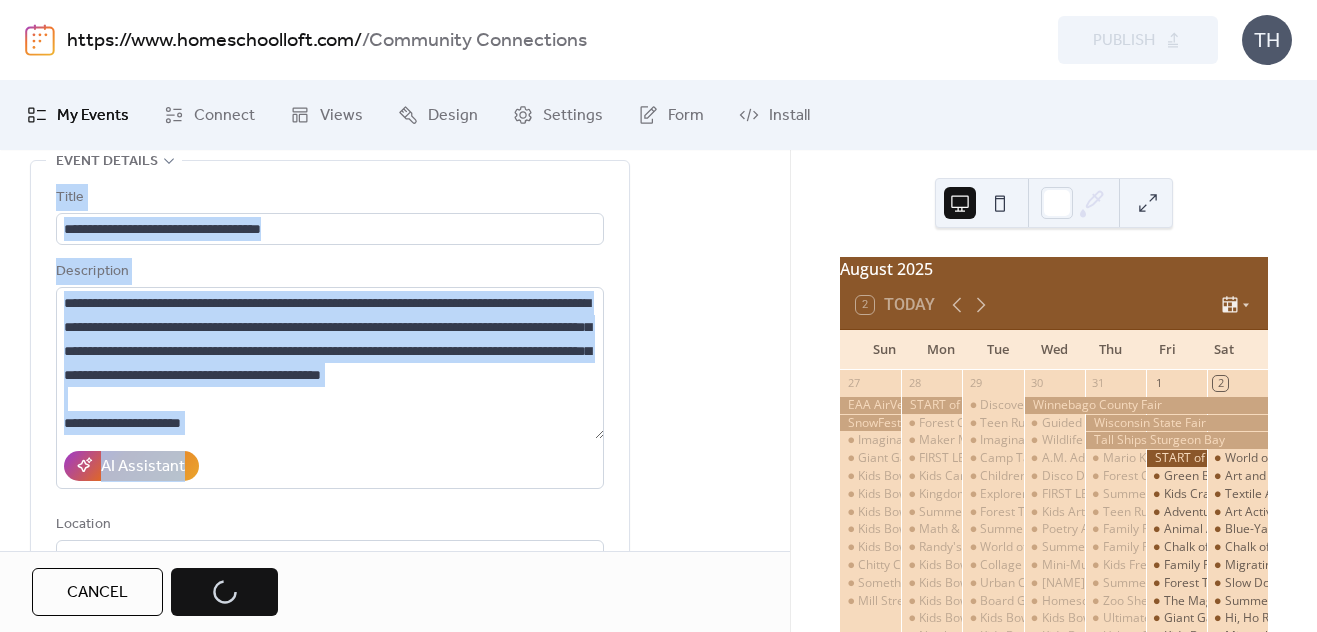 drag, startPoint x: 788, startPoint y: 240, endPoint x: 779, endPoint y: 181, distance: 59.682495 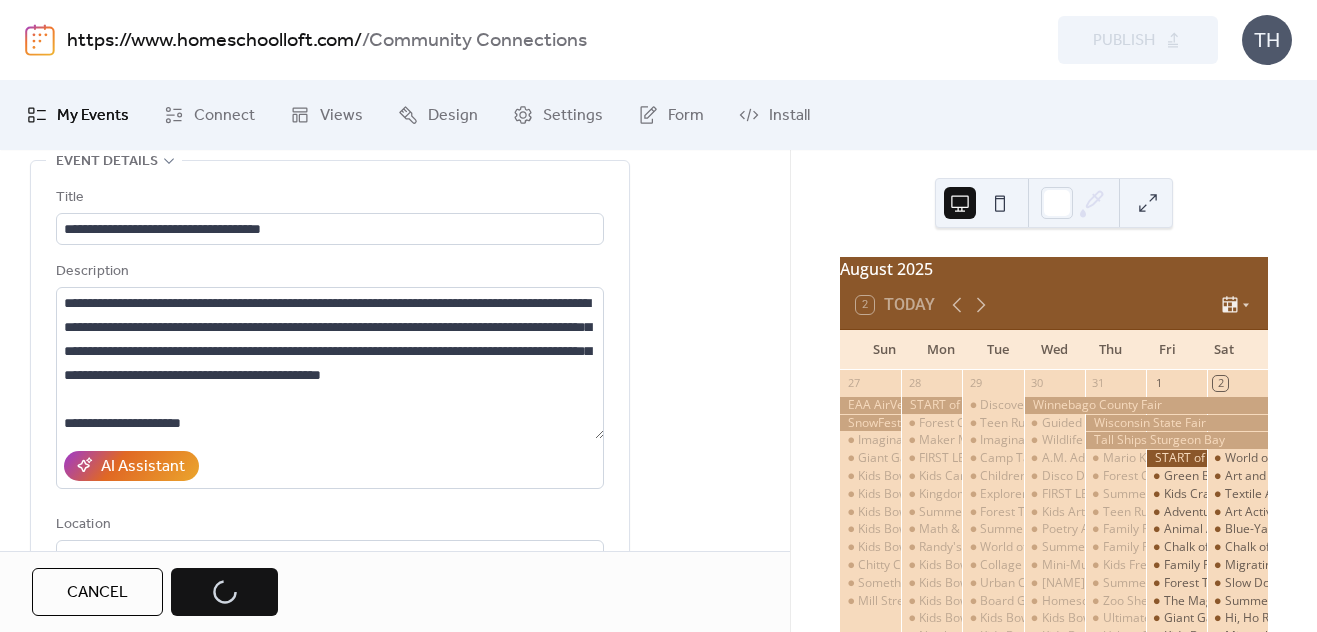 scroll, scrollTop: 0, scrollLeft: 0, axis: both 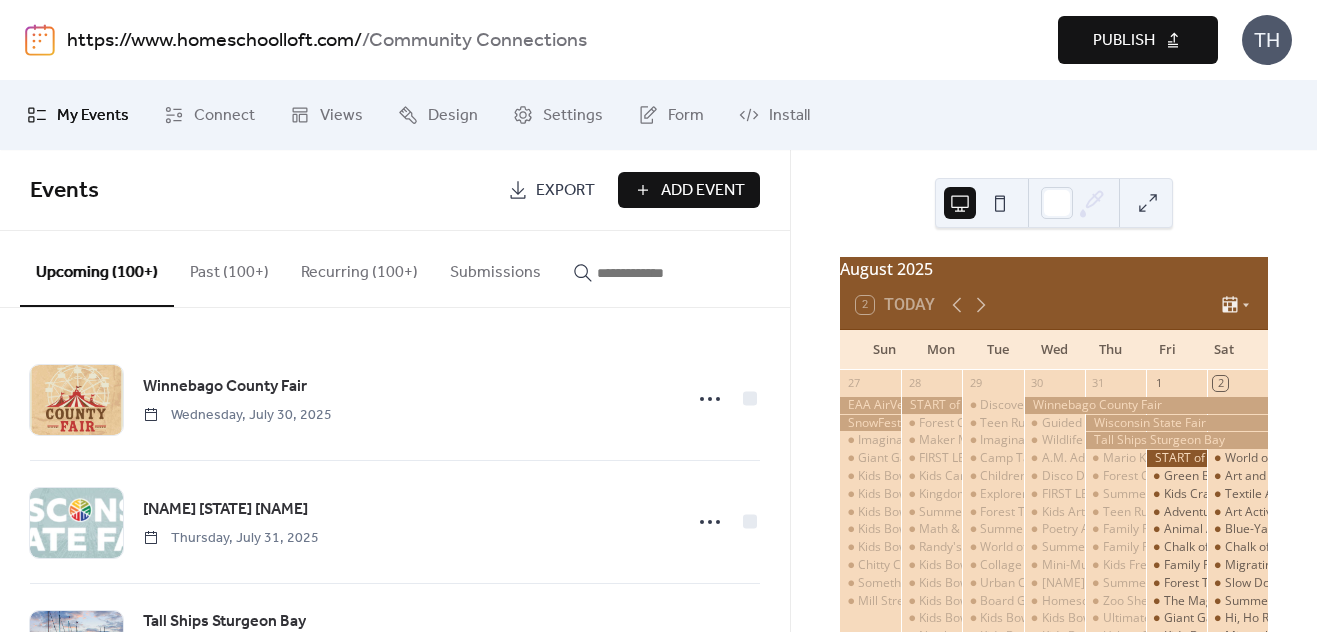 click on "Publish" at bounding box center [1124, 41] 